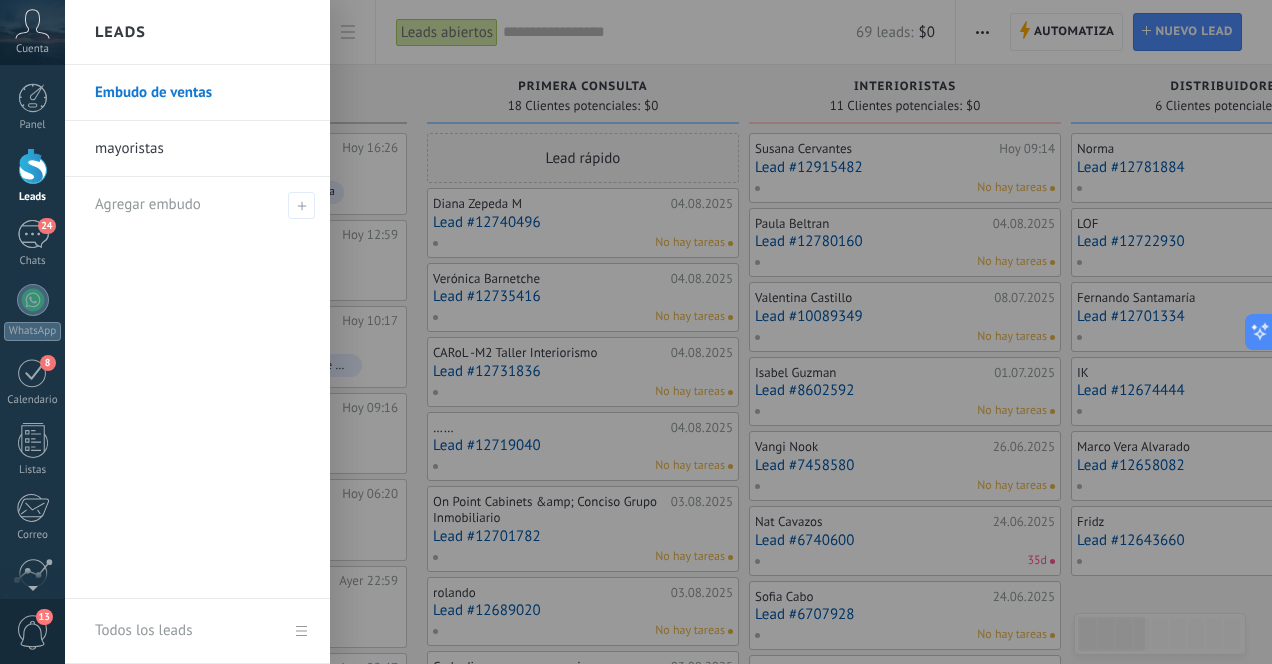 scroll, scrollTop: 0, scrollLeft: 0, axis: both 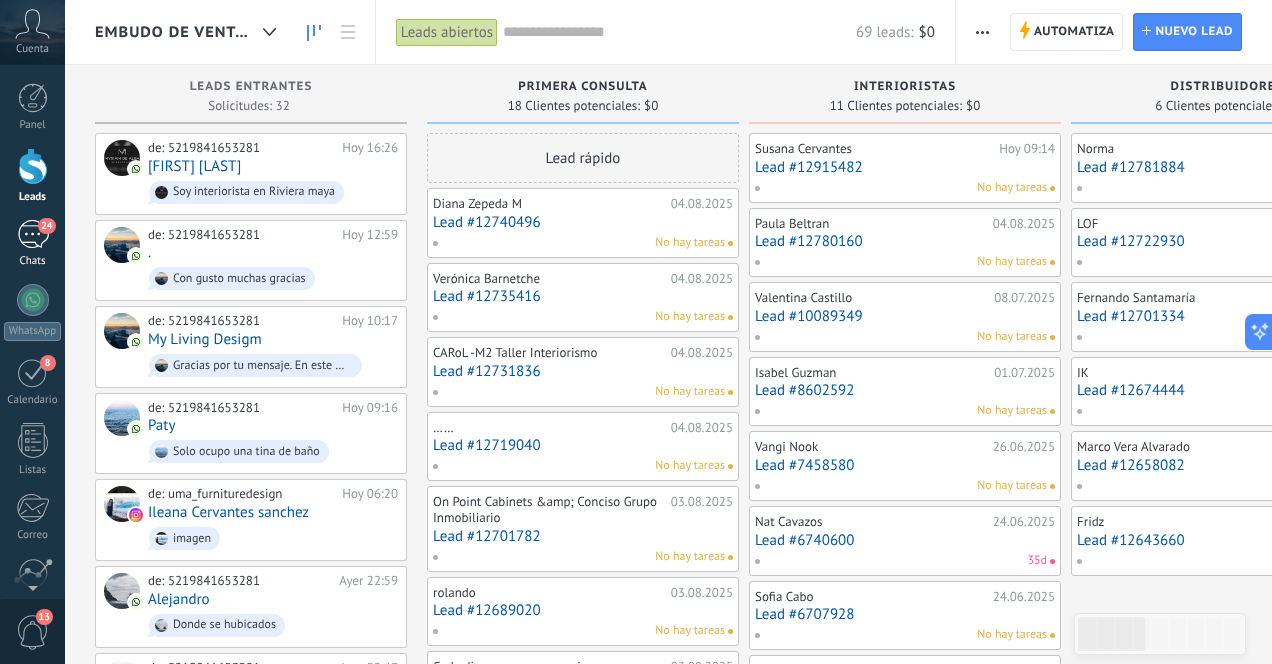 click on "24" at bounding box center (33, 234) 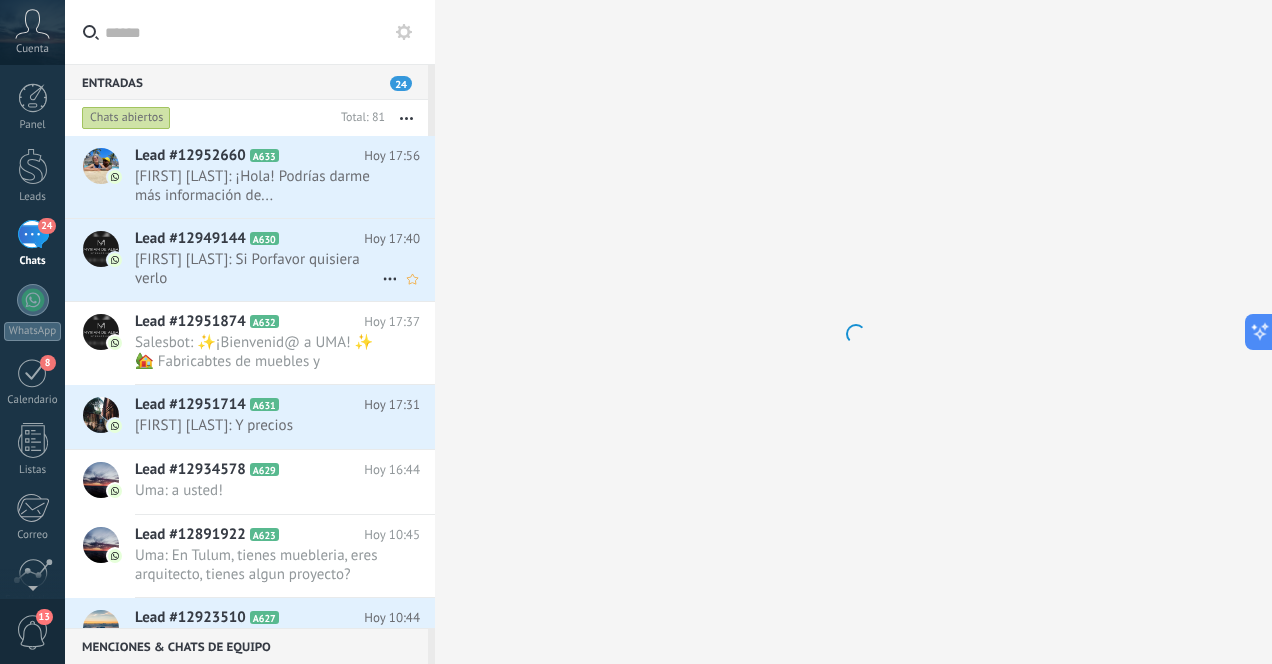 click on "[FIRST] [LAST]: Si Porfavor quisiera verlo" at bounding box center [258, 269] 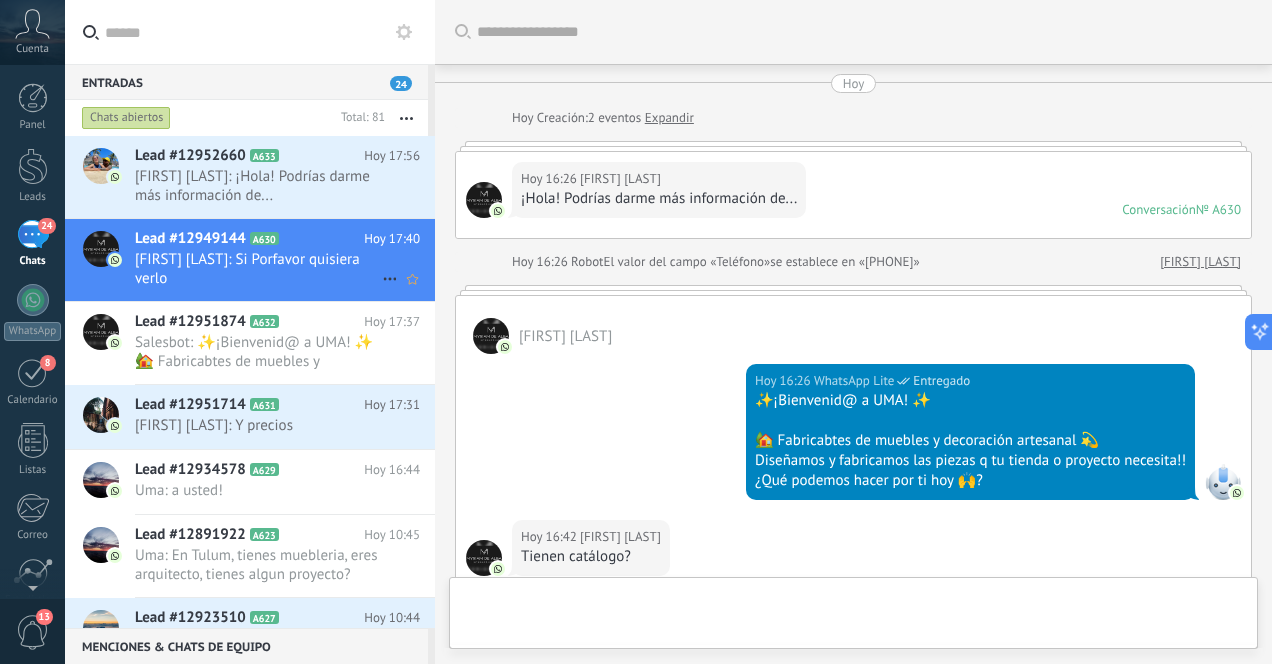 scroll, scrollTop: 726, scrollLeft: 0, axis: vertical 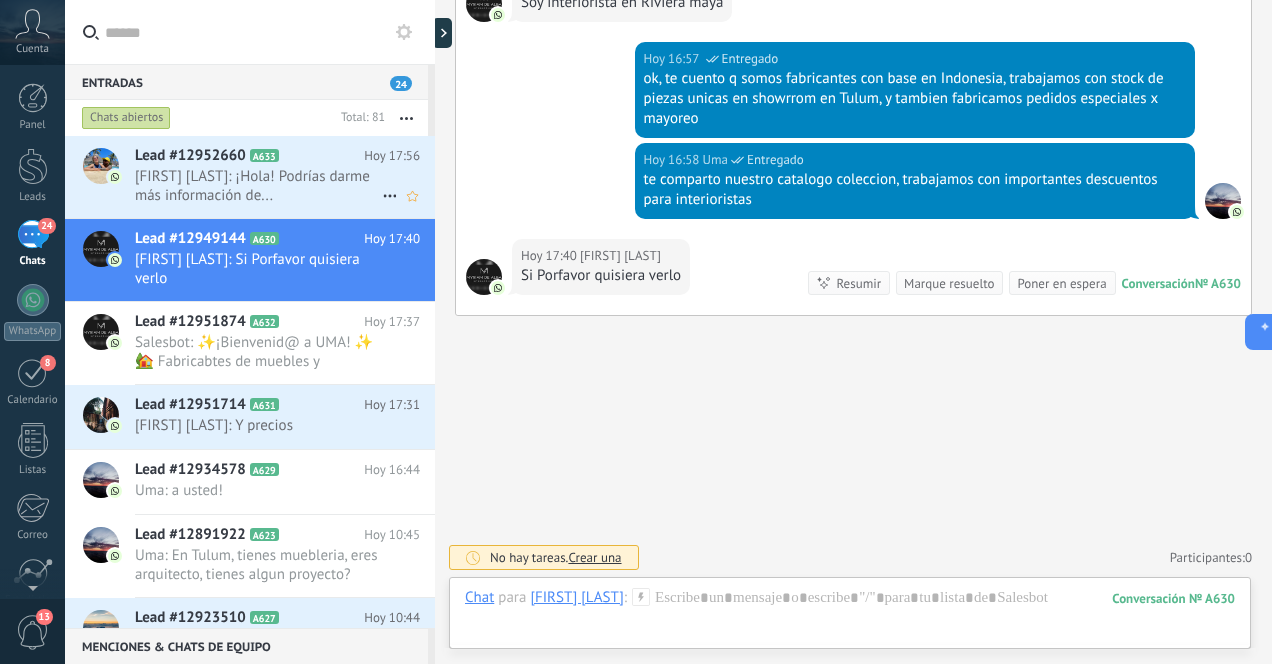 click on "[FIRST] [LAST]: ¡Hola! Podrías darme más información de..." at bounding box center (258, 186) 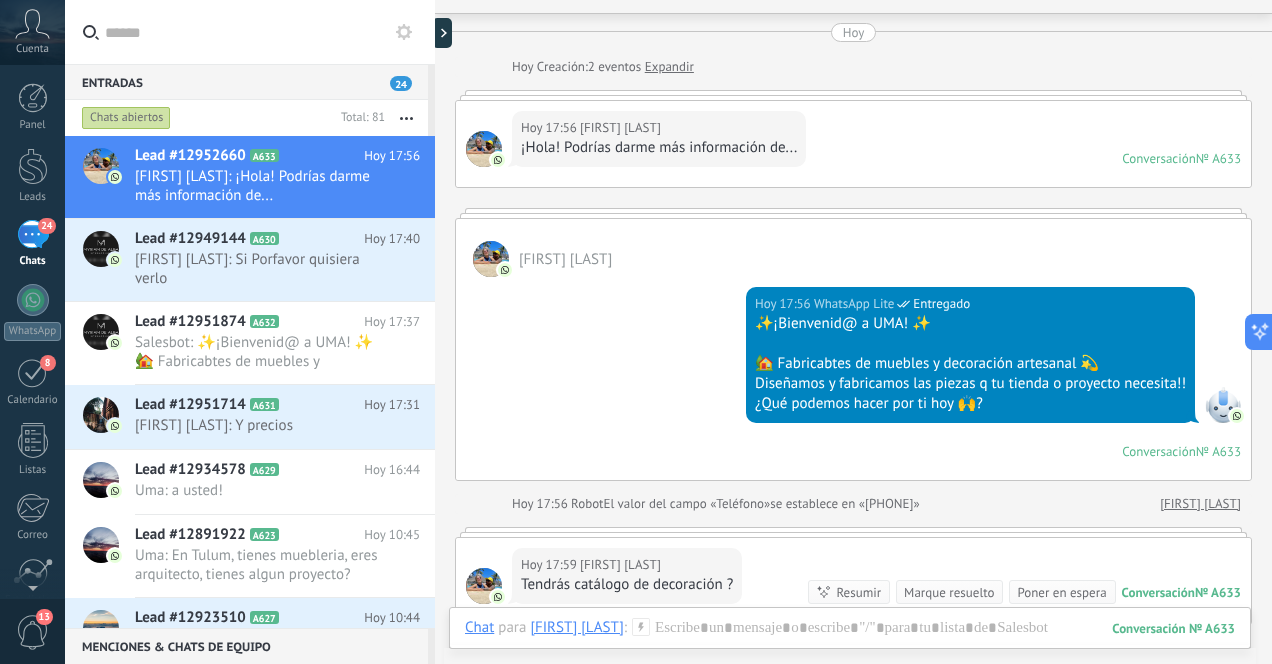 scroll, scrollTop: 360, scrollLeft: 0, axis: vertical 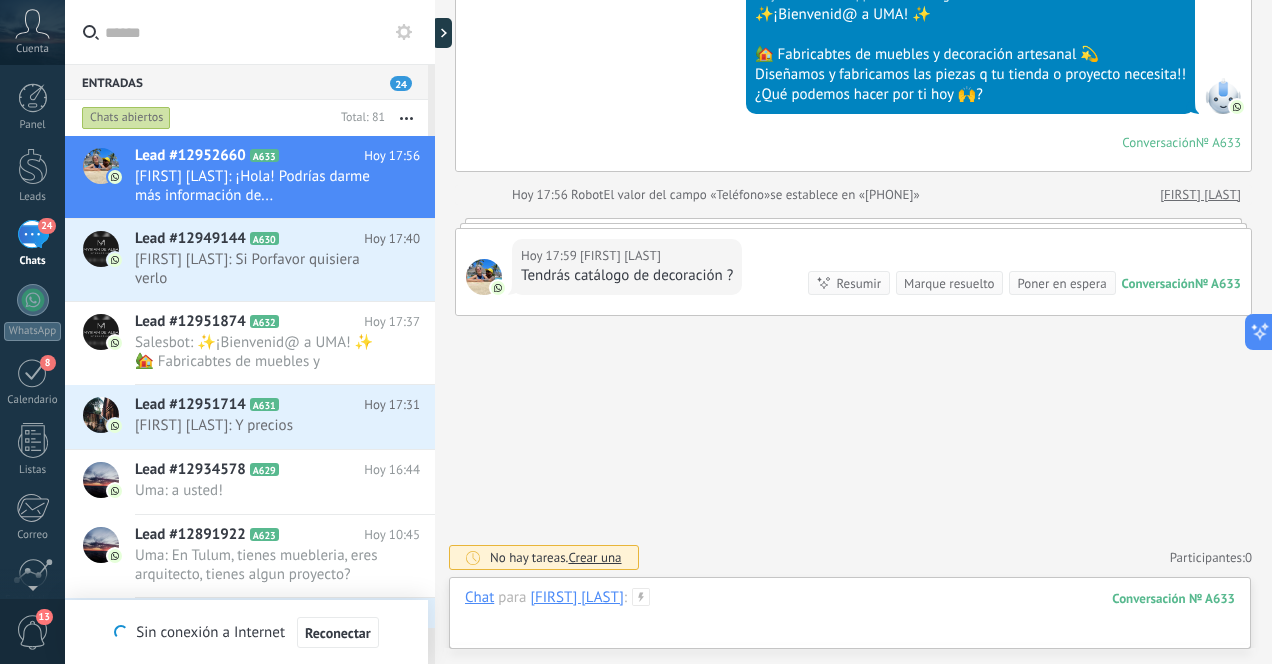 click at bounding box center (850, 618) 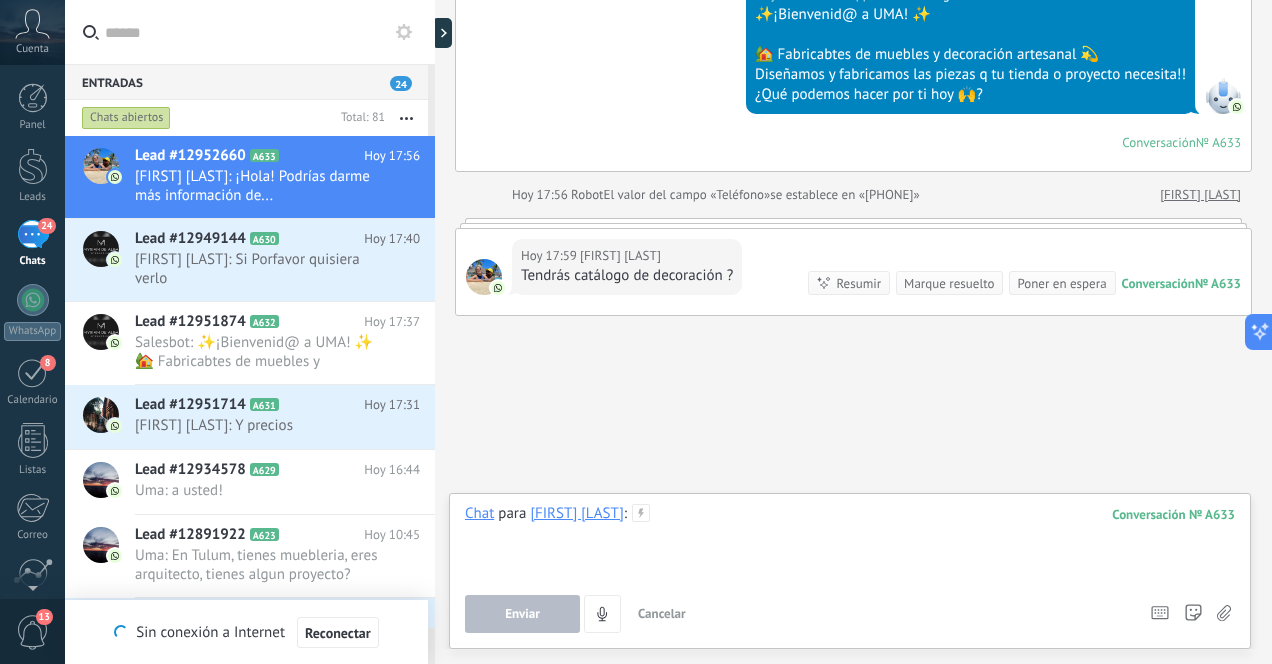 type 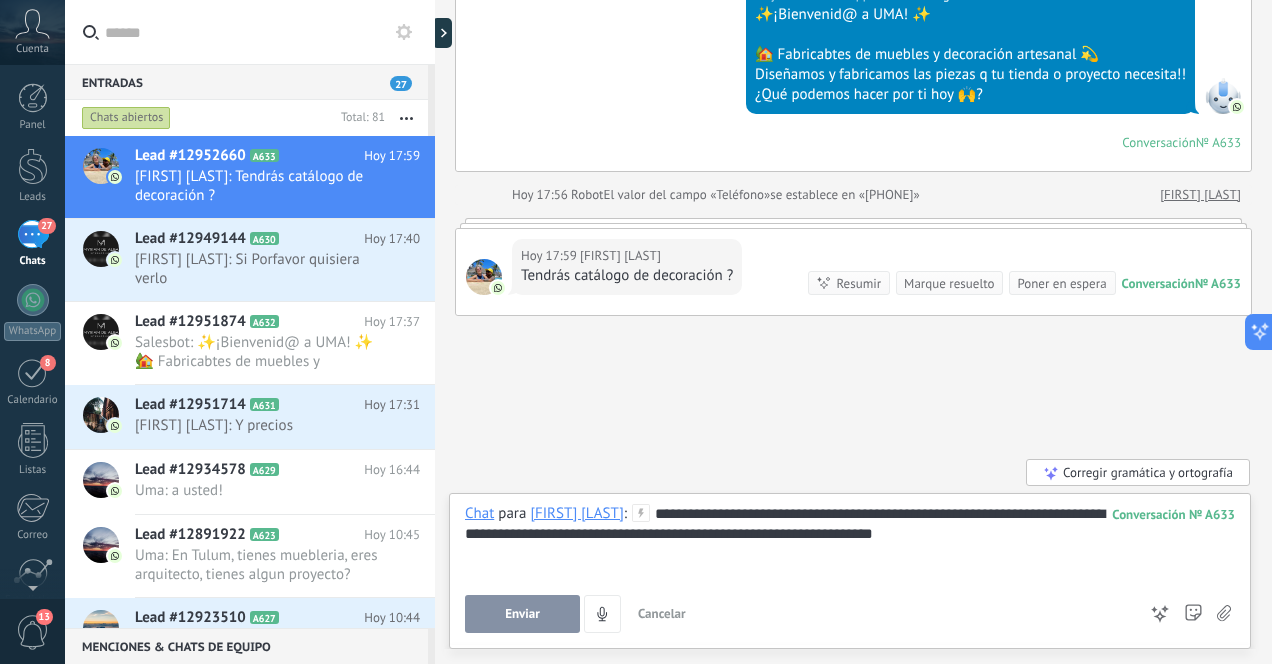 click on "Enviar" at bounding box center (522, 614) 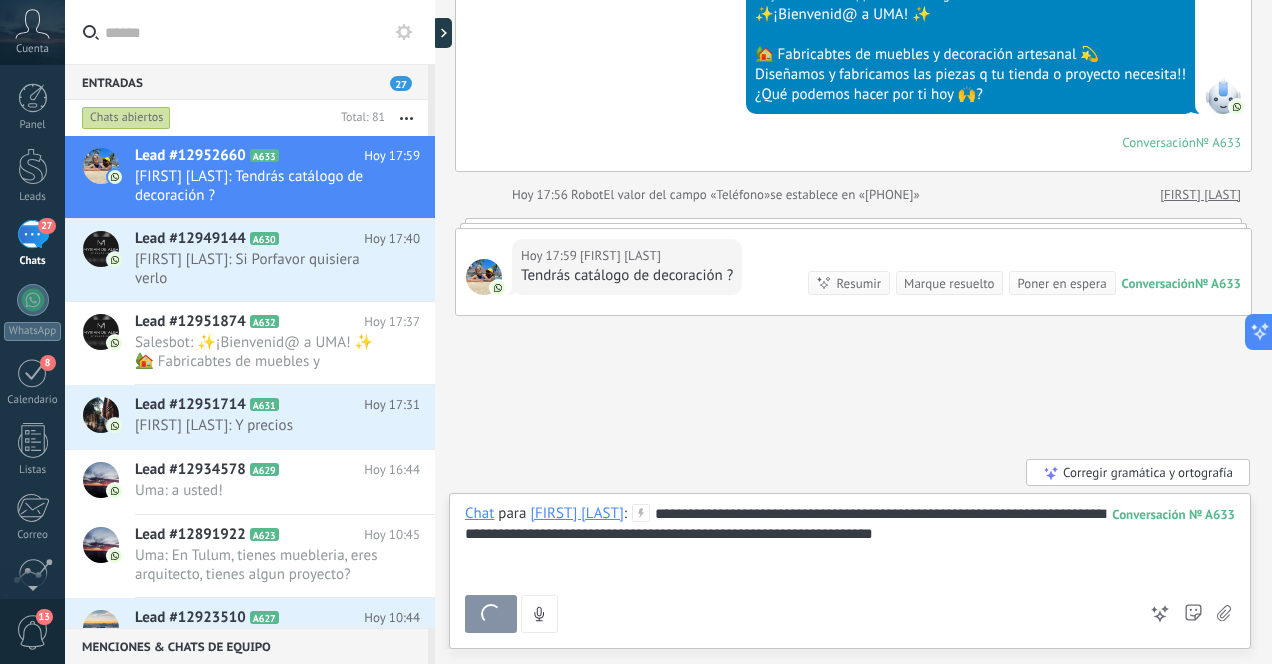 scroll, scrollTop: 493, scrollLeft: 0, axis: vertical 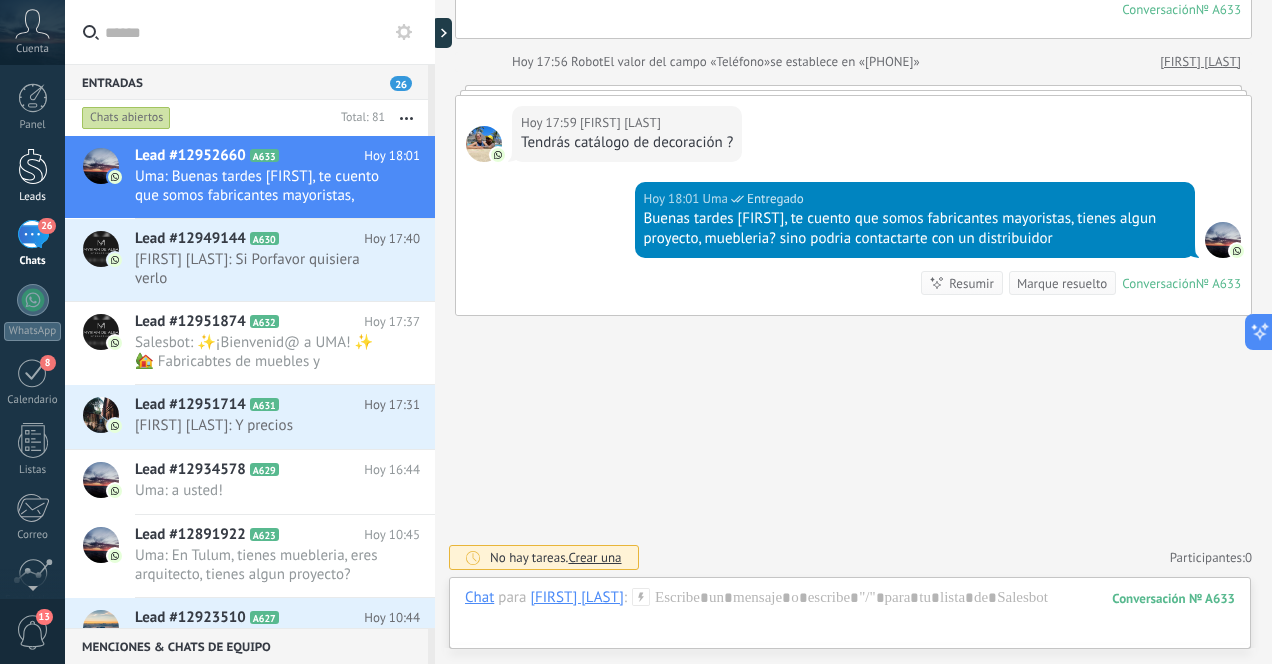 click at bounding box center (33, 166) 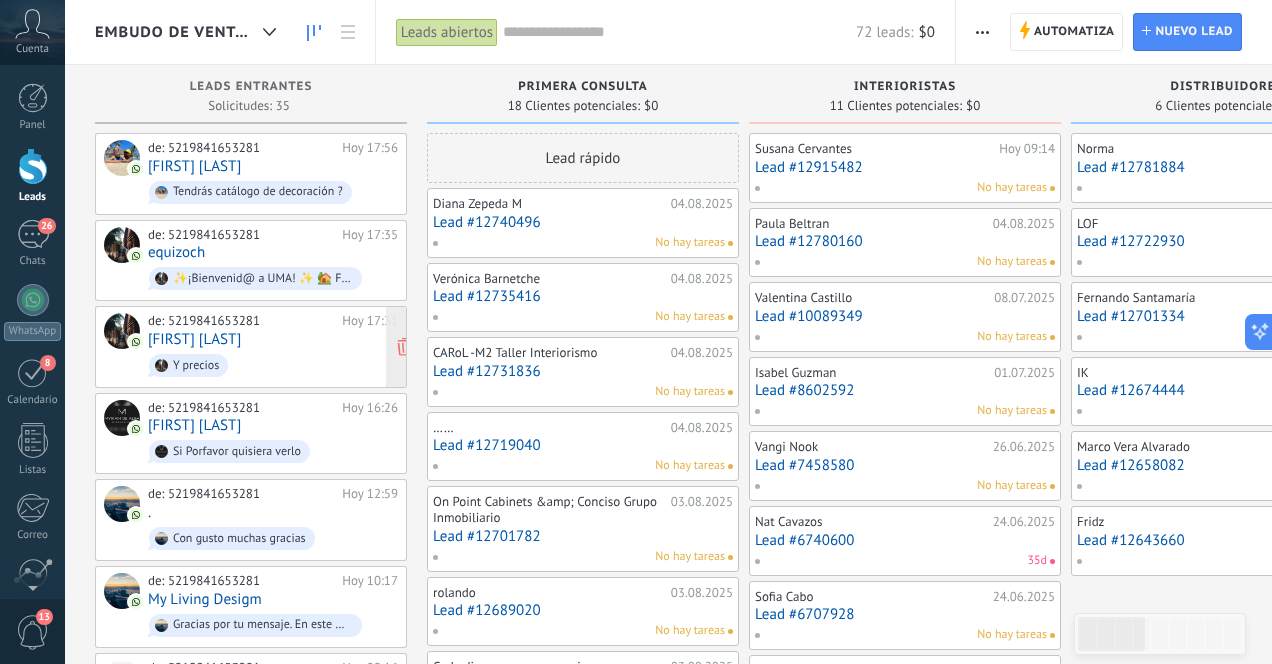 click on "de: [PHONE] Hoy 17:31 [FIRST] [LAST] Y precios" at bounding box center [273, 347] 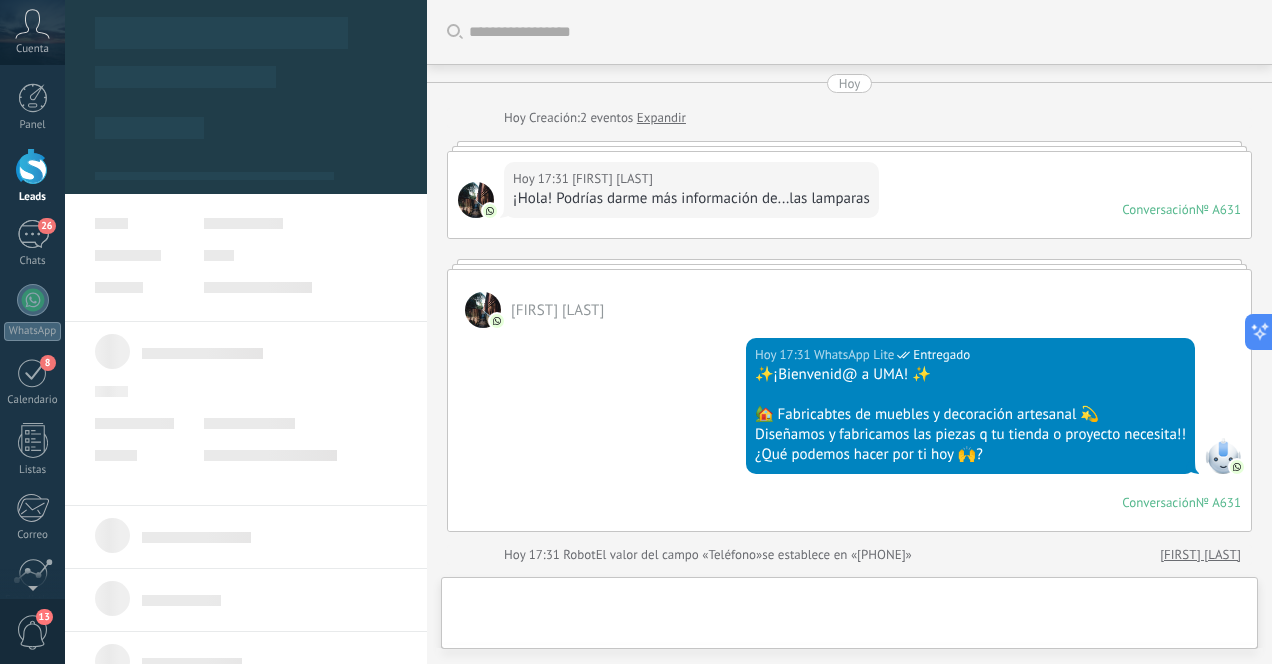 type on "**********" 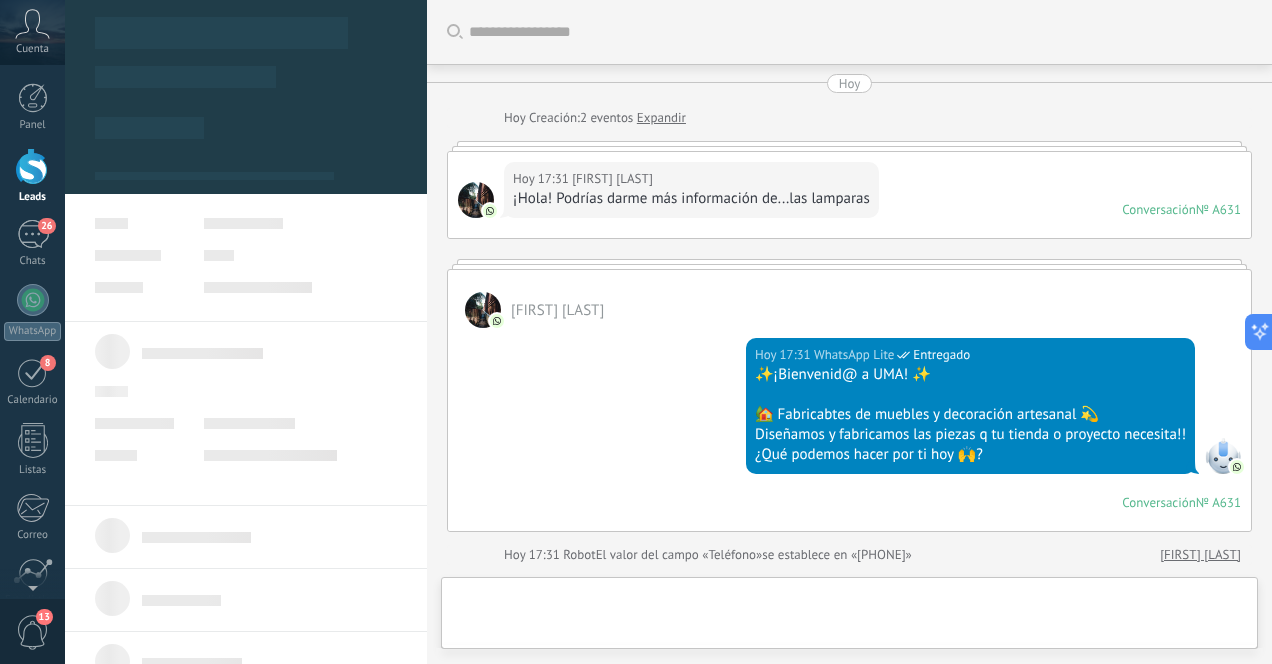 scroll, scrollTop: 421, scrollLeft: 0, axis: vertical 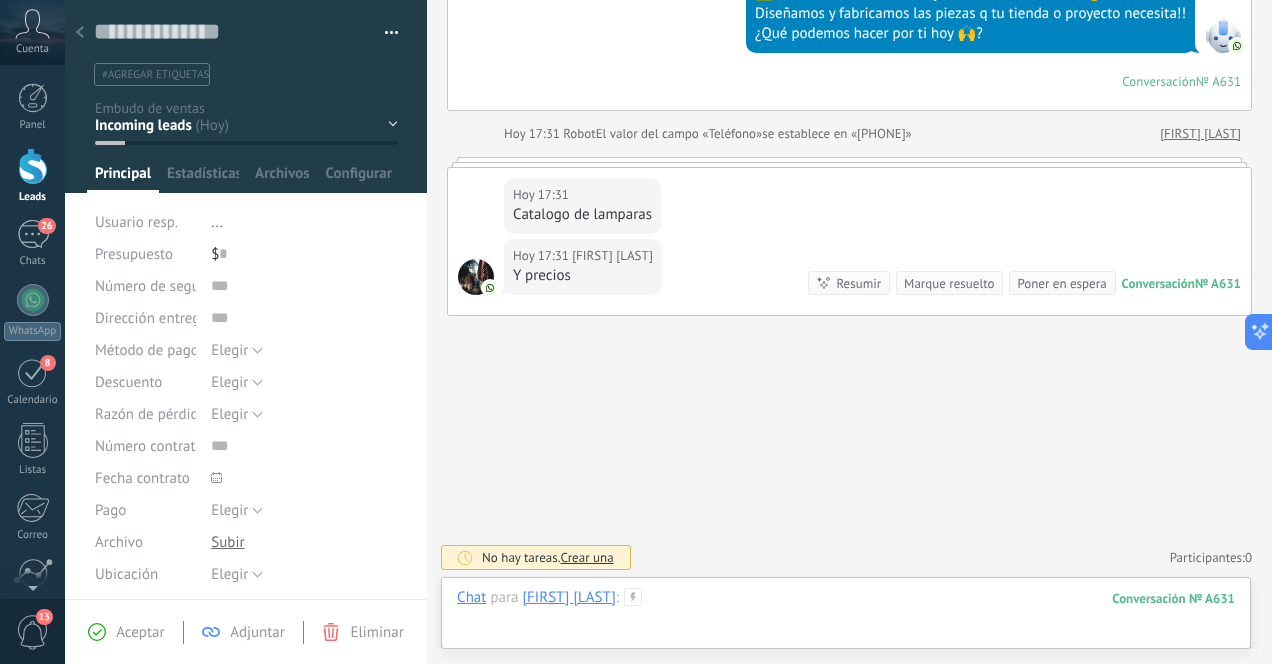 click at bounding box center (846, 618) 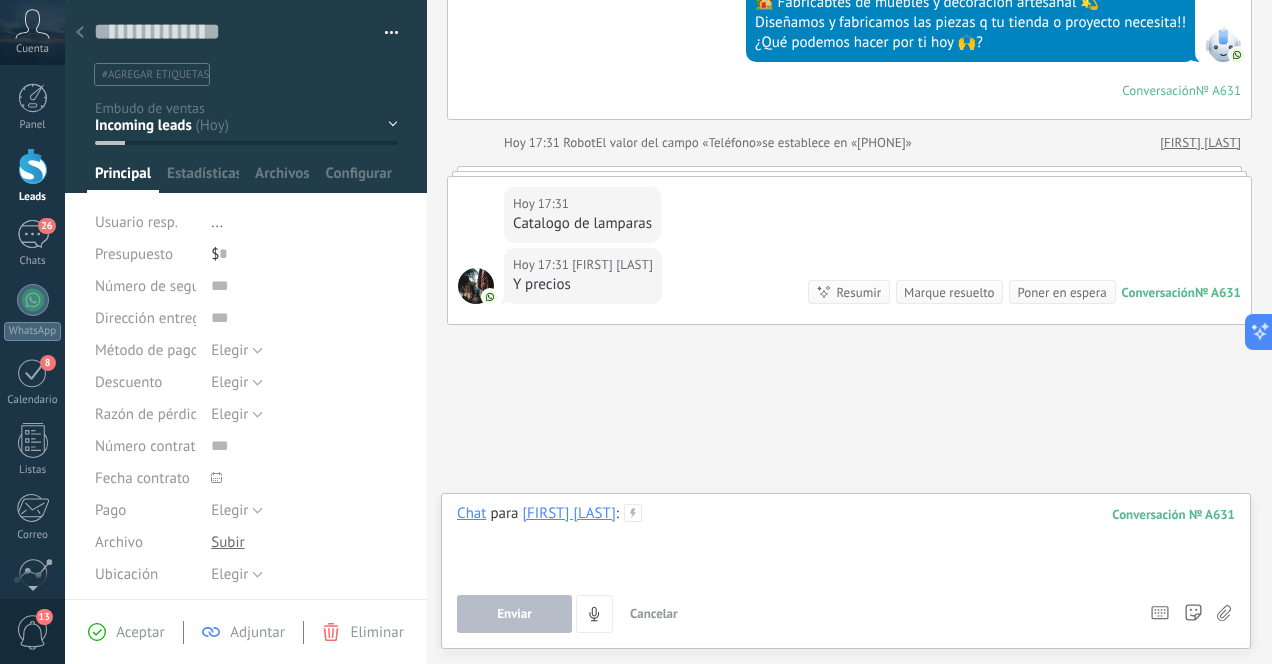 scroll, scrollTop: 421, scrollLeft: 0, axis: vertical 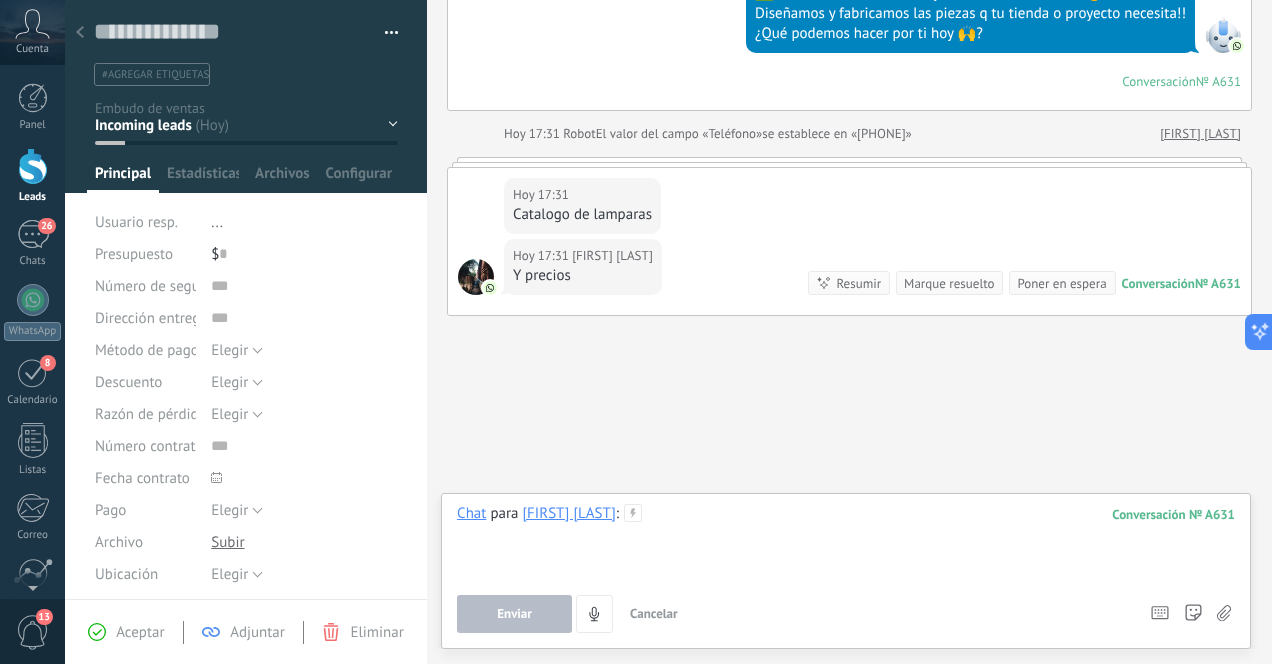 type 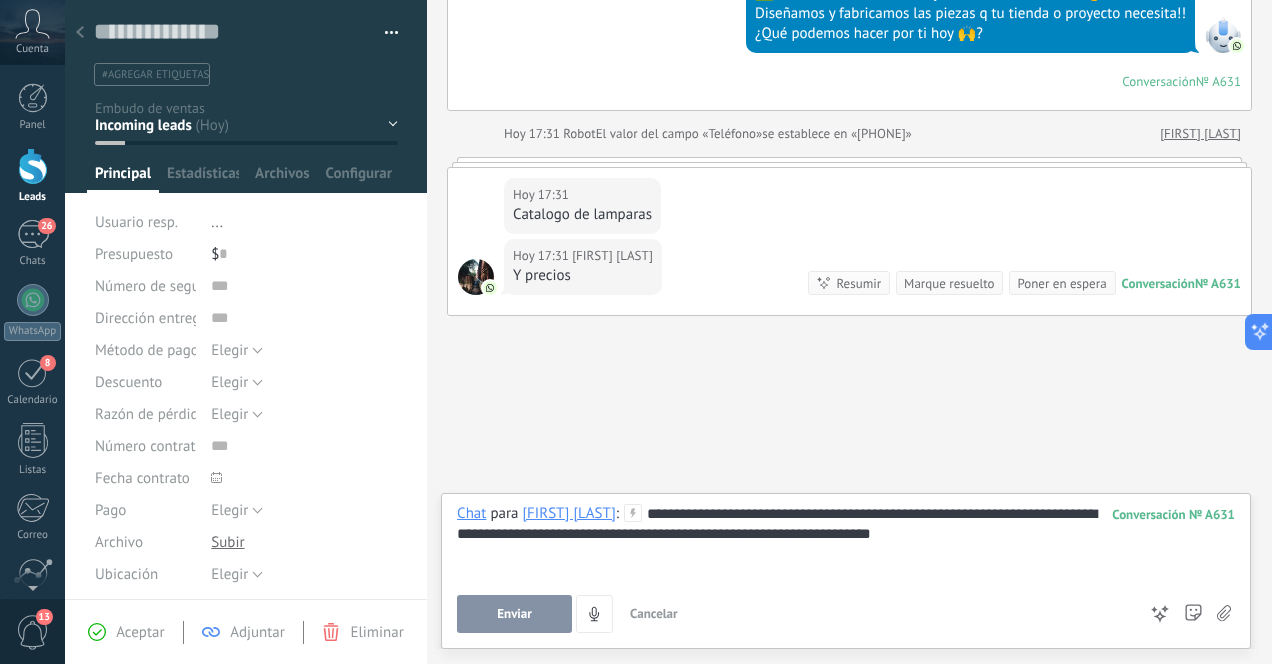 click on "Enviar" at bounding box center (514, 614) 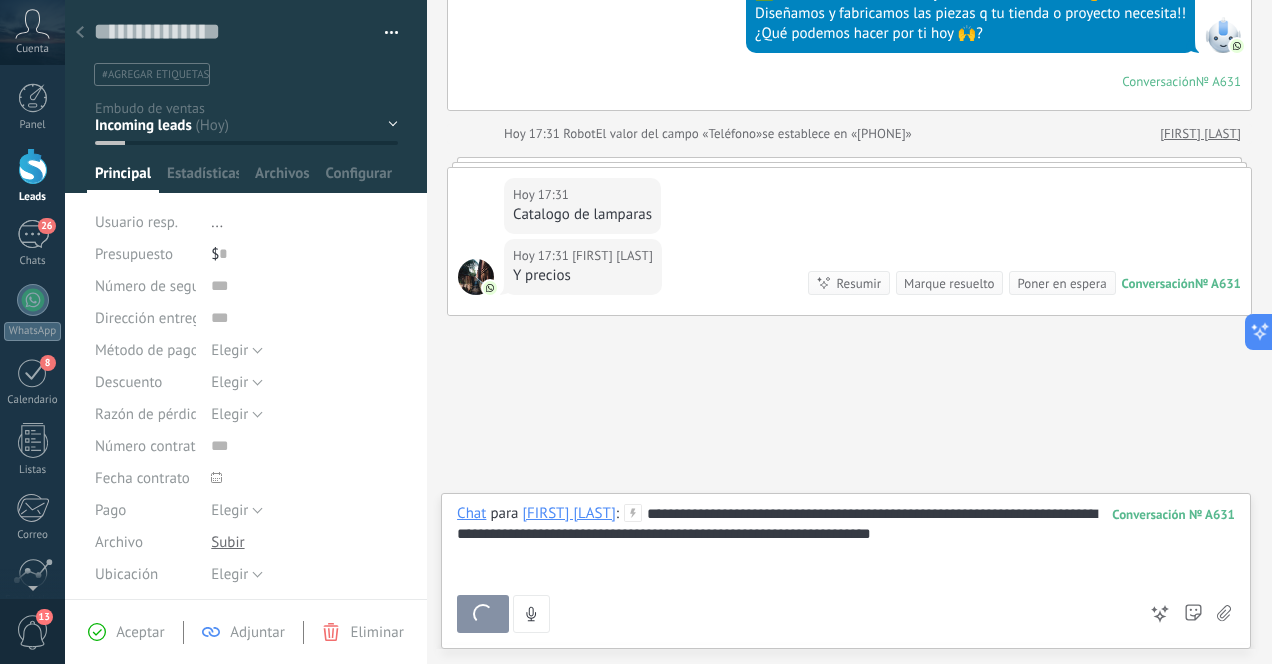 scroll, scrollTop: 554, scrollLeft: 0, axis: vertical 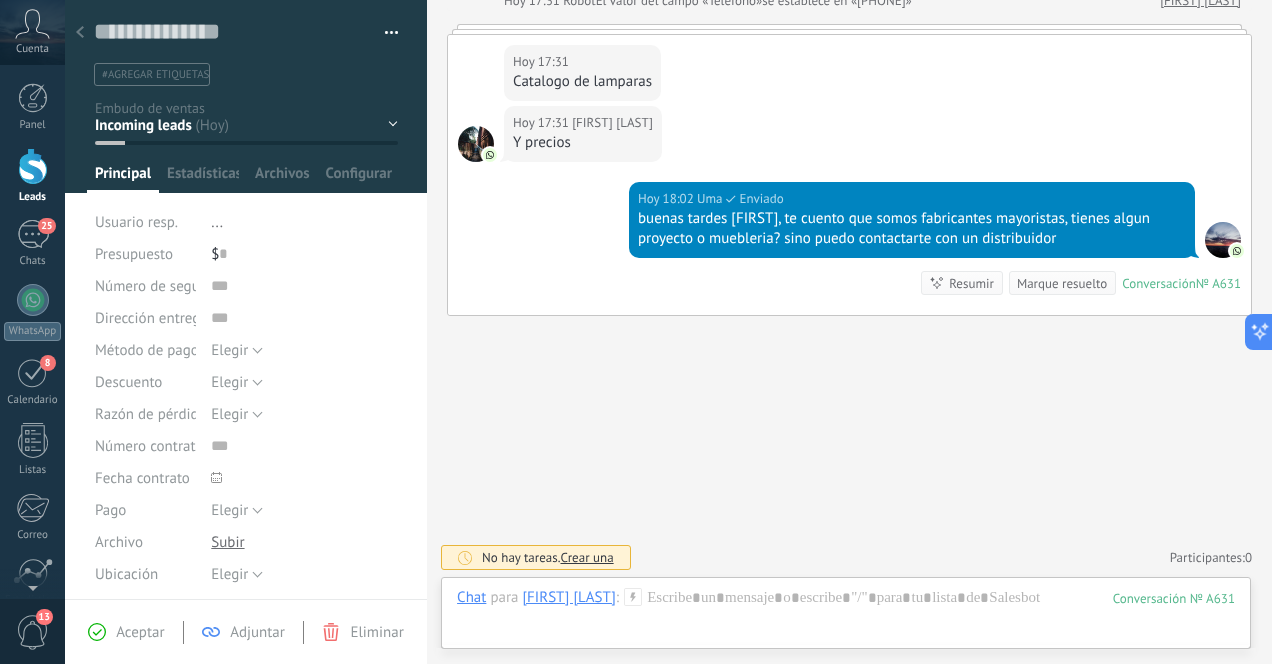 click at bounding box center [80, 33] 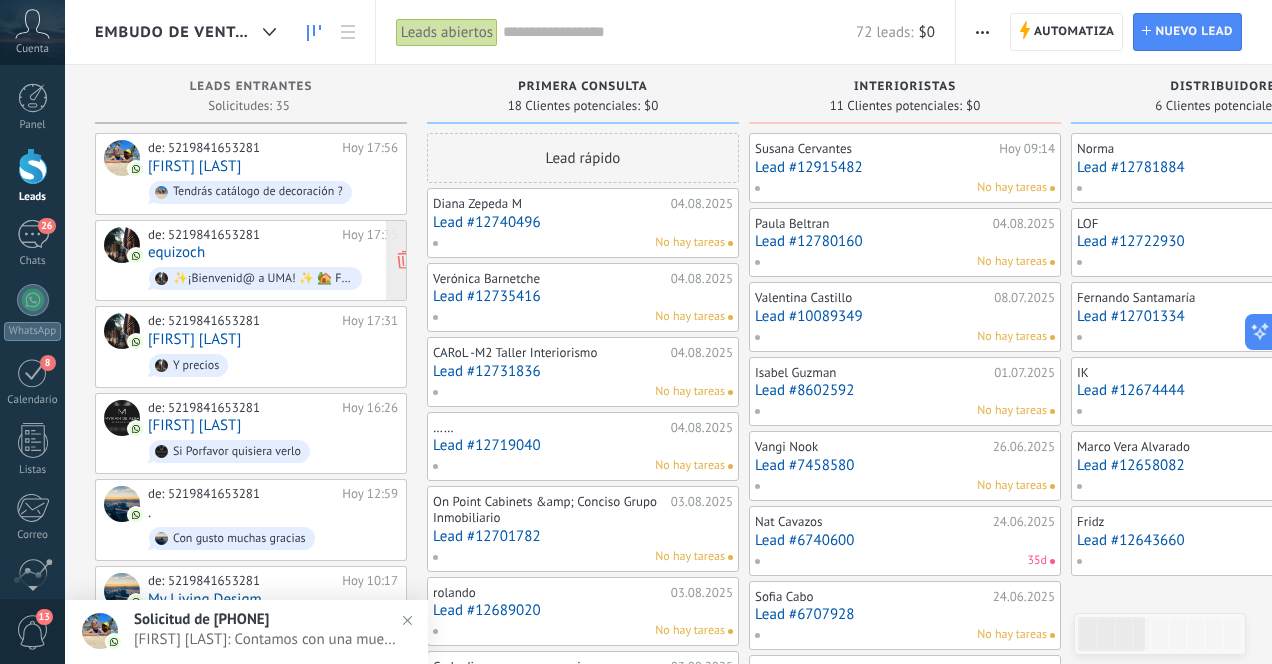 click on "de: [PHONE] Hoy 17:35 equizoch ✨¡Bienvenid@ a UMA! ✨
🏡 Fabricabtes de muebles y decoración artesanal 💫
Diseñamos y fabricamos las piezas q tu tienda o proyecto necesita!!
¿Qué podemos hacer por ti hoy 🙌?" at bounding box center (273, 261) 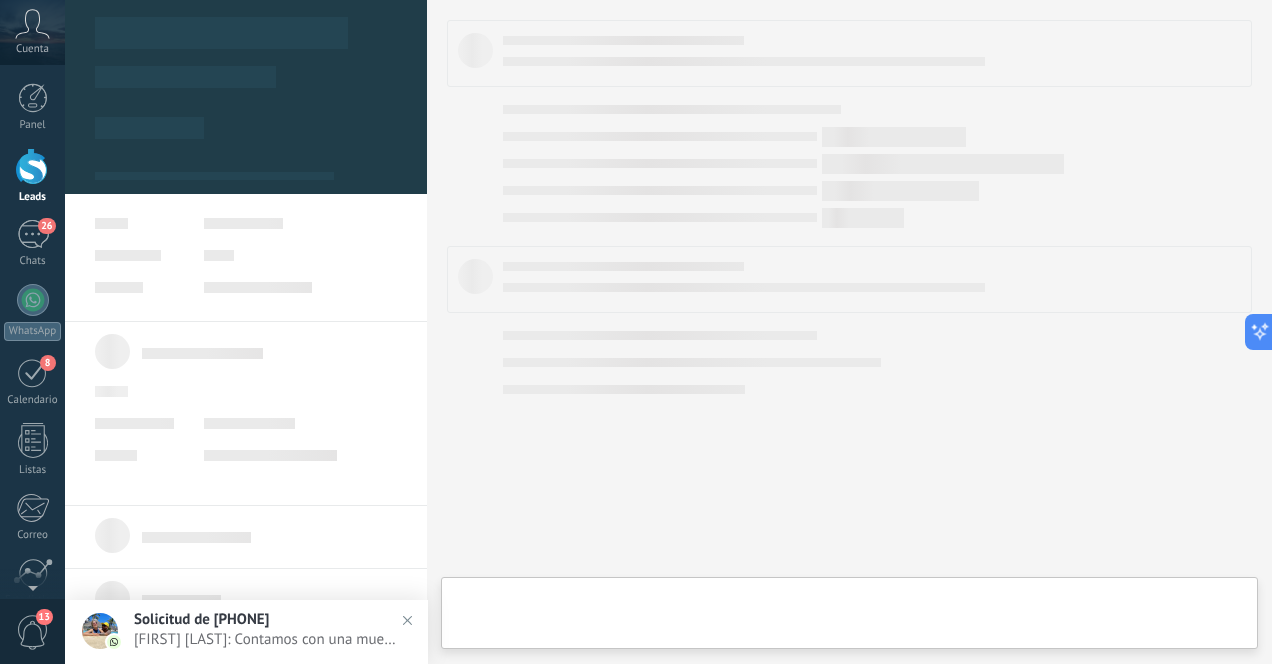 type on "**********" 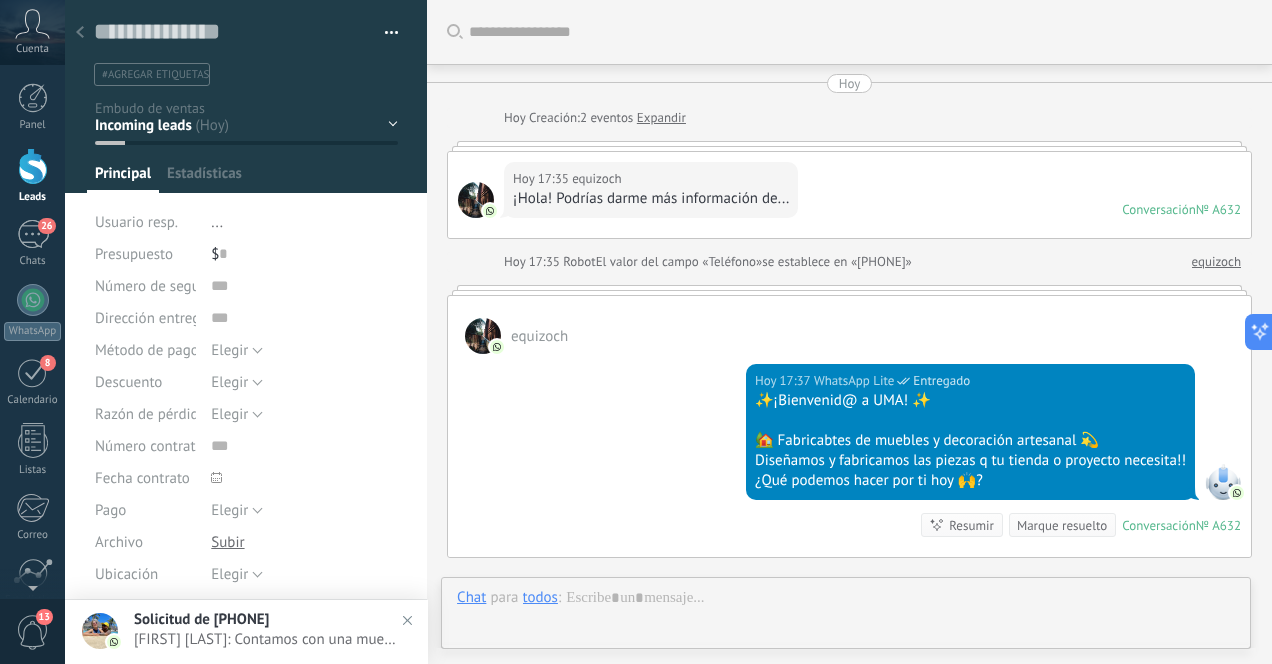 scroll, scrollTop: 30, scrollLeft: 0, axis: vertical 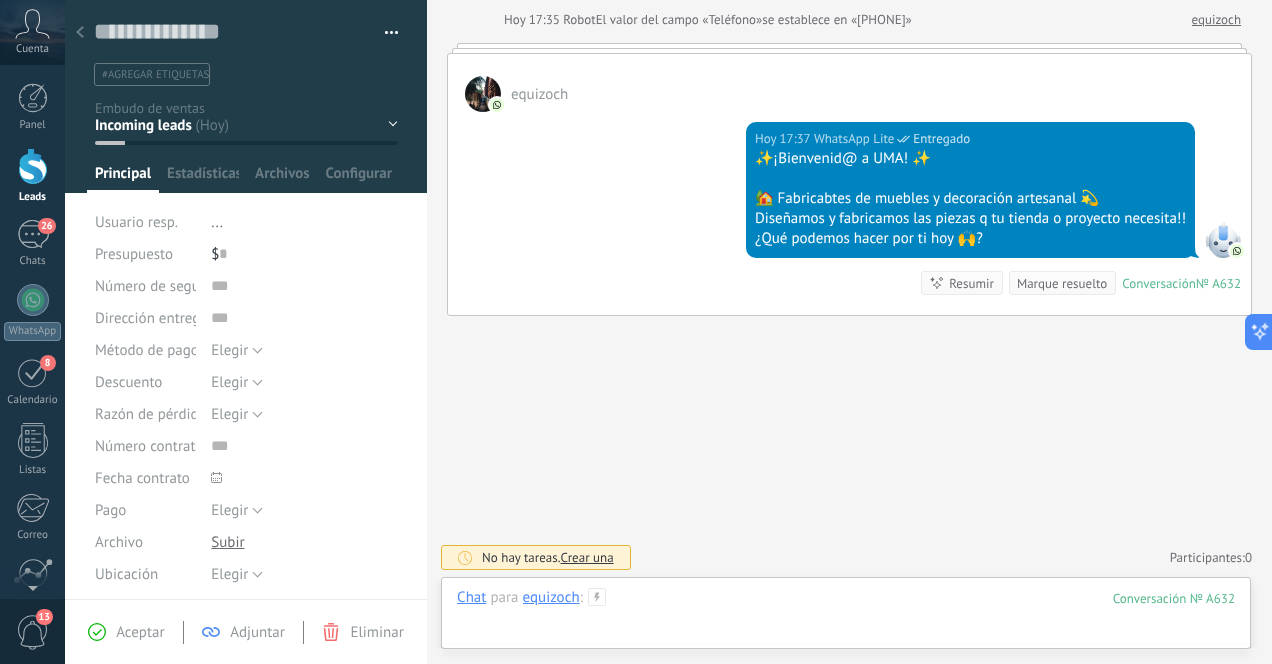 click at bounding box center [846, 618] 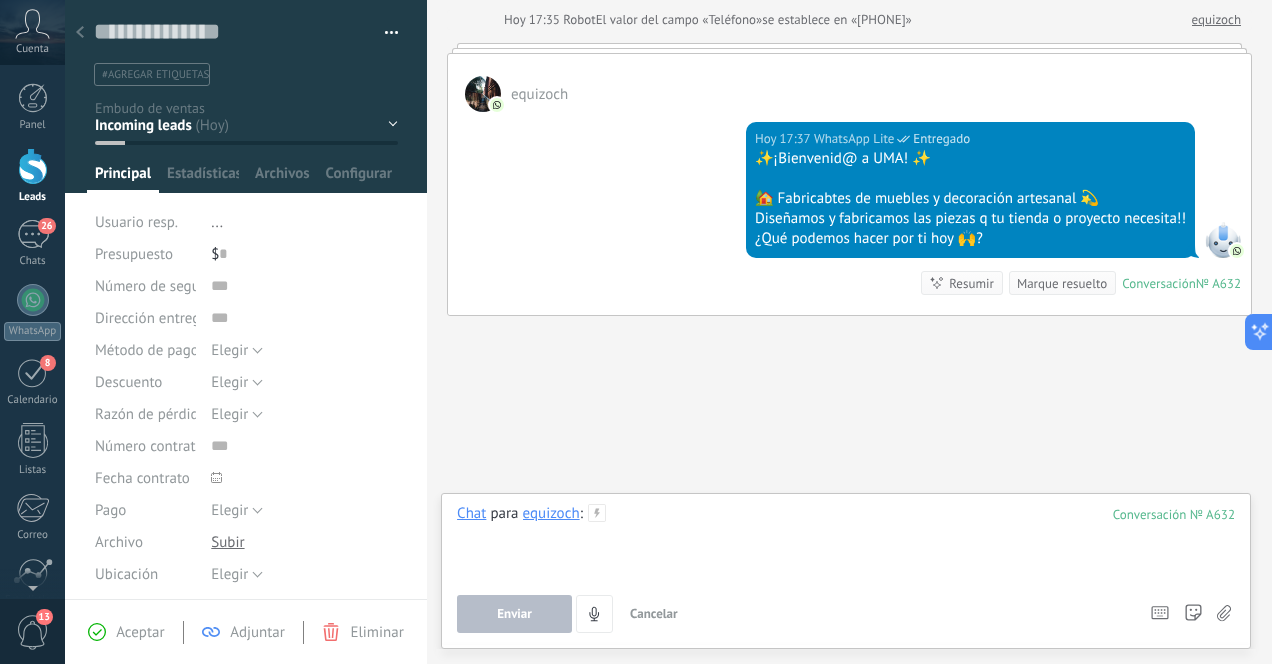 type 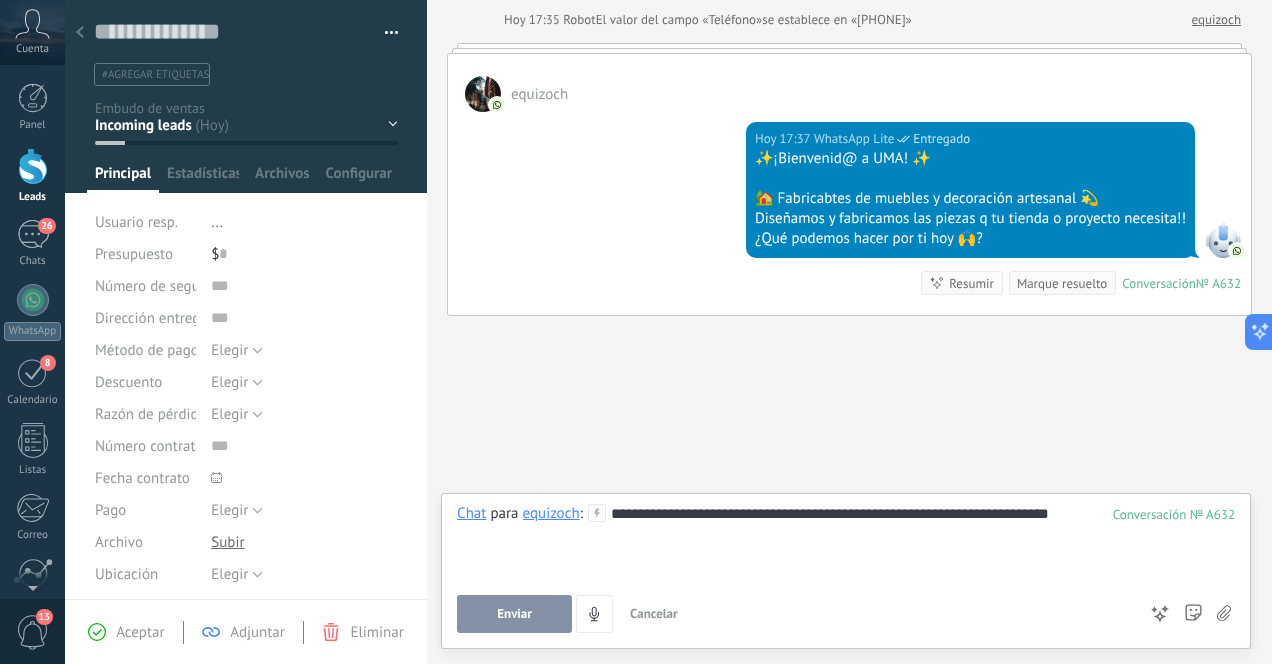 click on "Enviar" at bounding box center (514, 614) 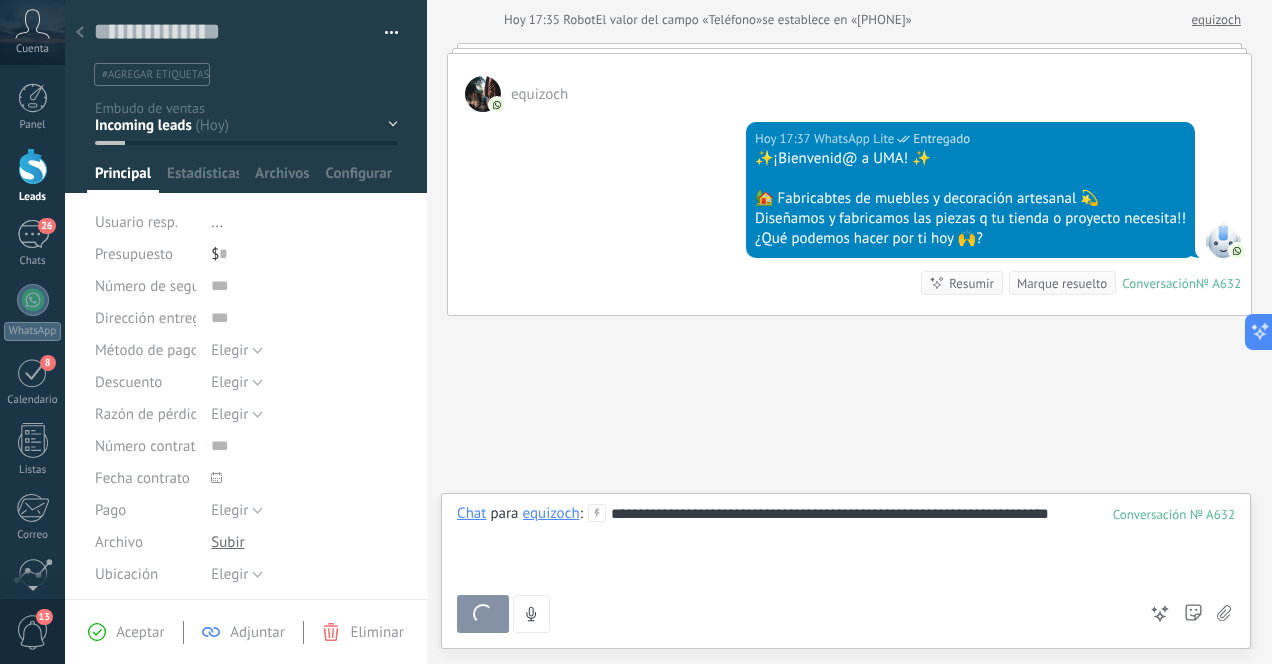 scroll, scrollTop: 318, scrollLeft: 0, axis: vertical 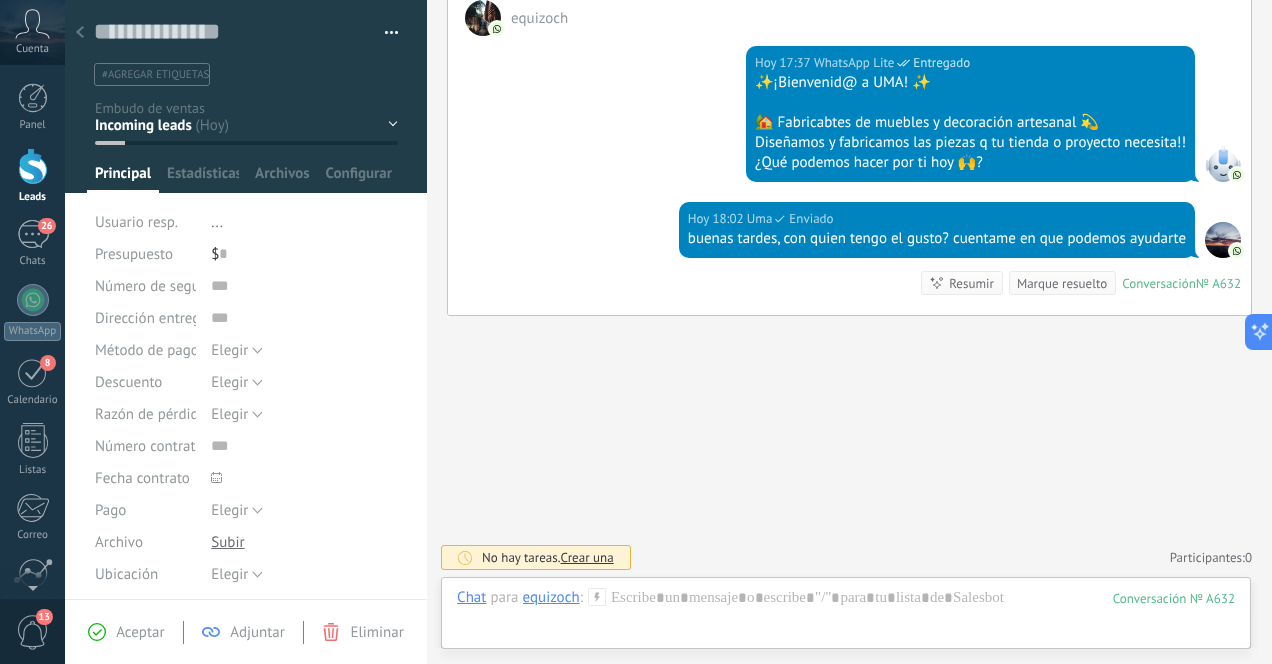 click at bounding box center (80, 33) 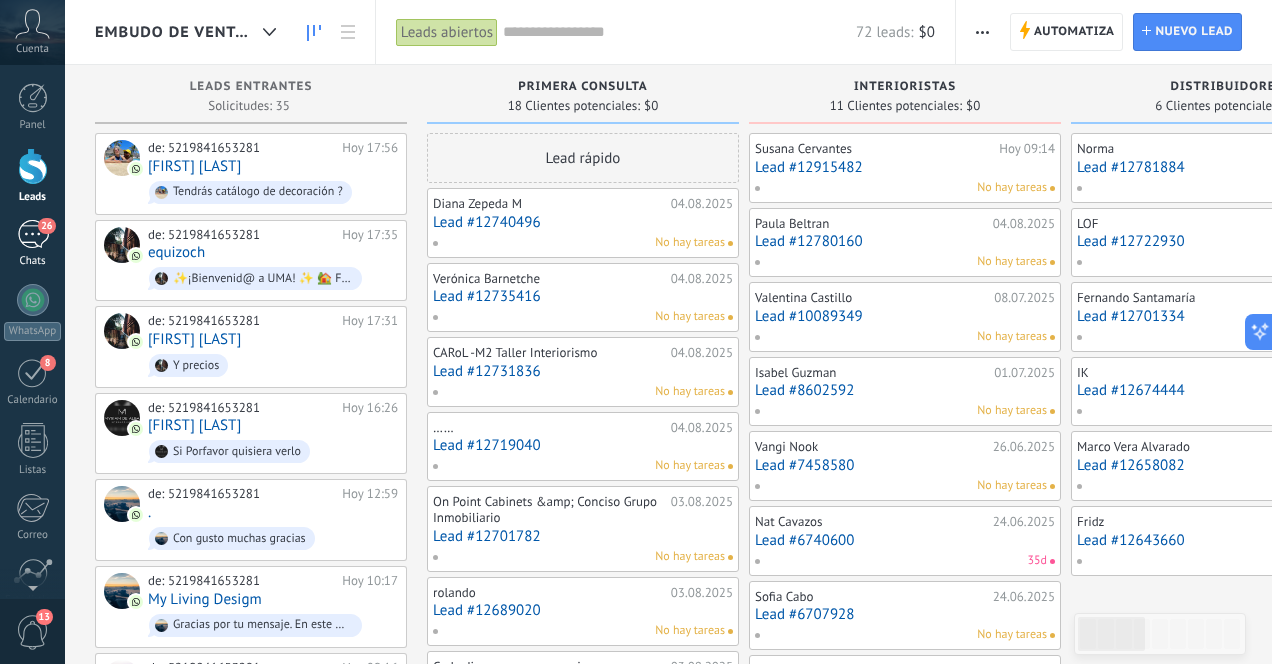 click on "26" at bounding box center (33, 234) 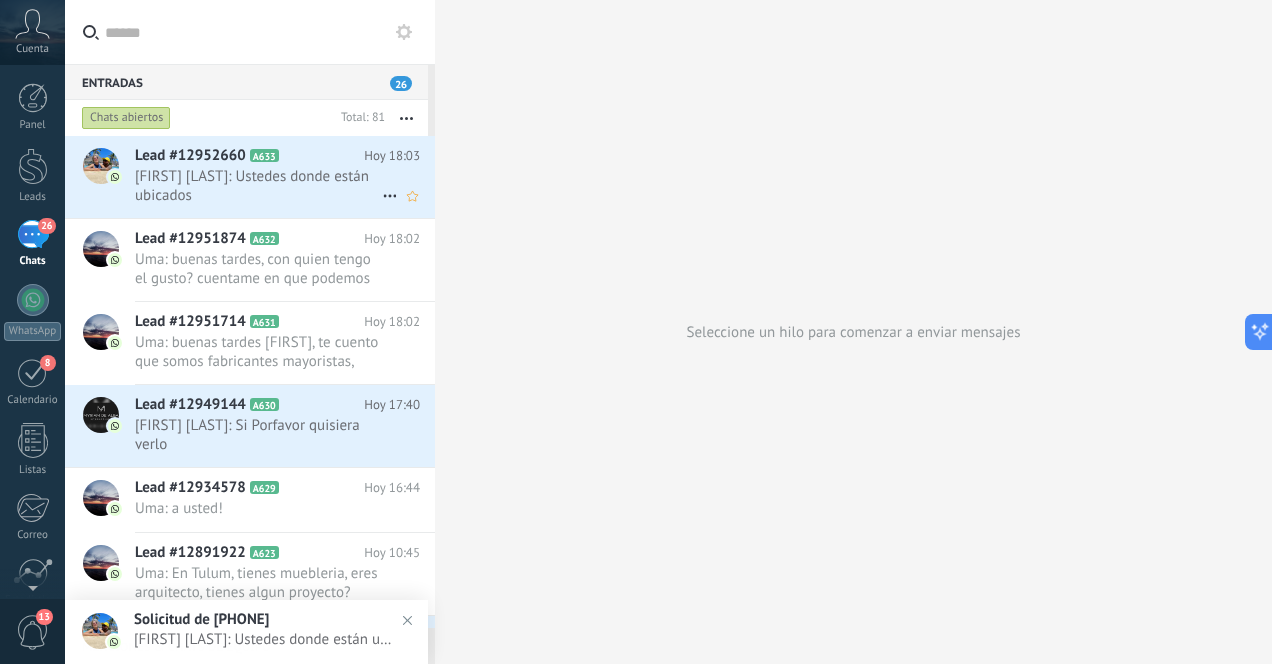 click on "[FIRST] [LAST]: Ustedes donde están ubicados" at bounding box center [258, 186] 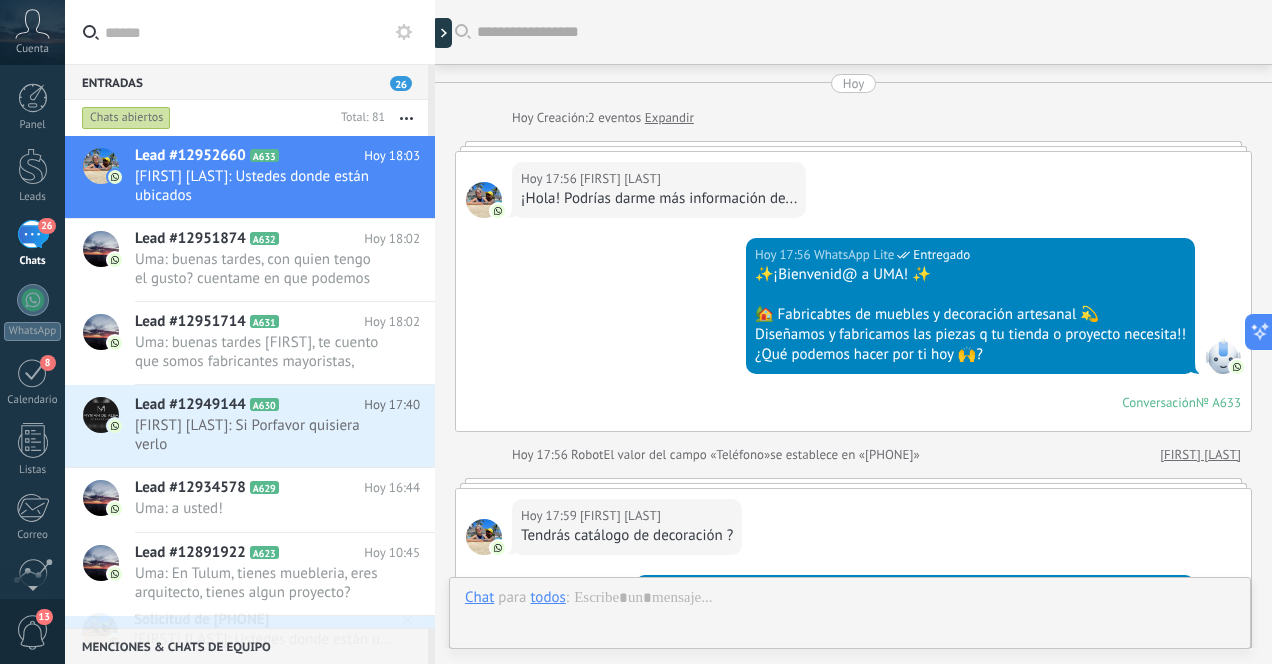 scroll, scrollTop: 554, scrollLeft: 0, axis: vertical 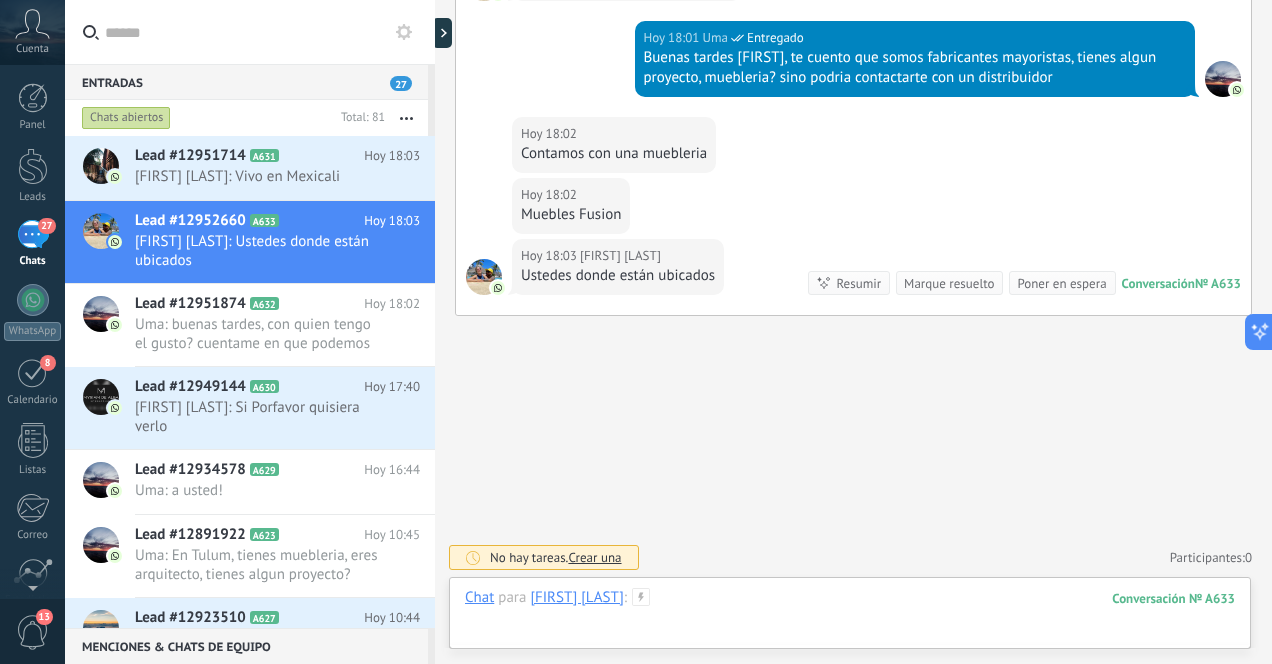 click at bounding box center [850, 618] 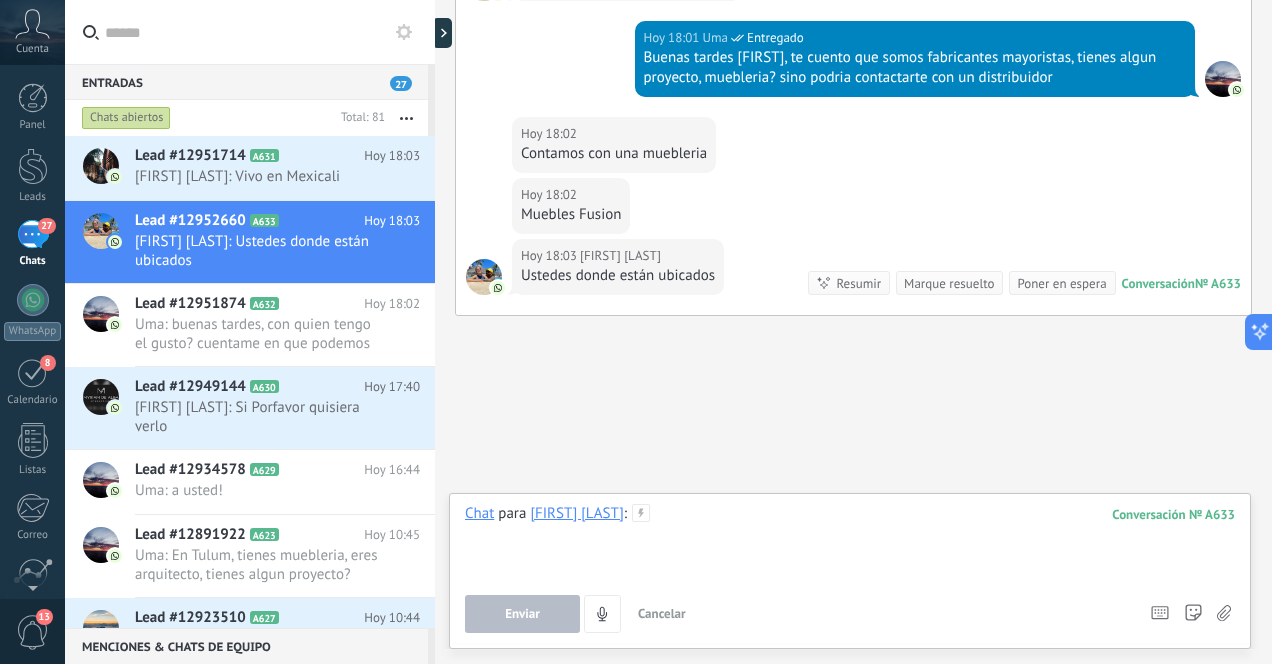 type 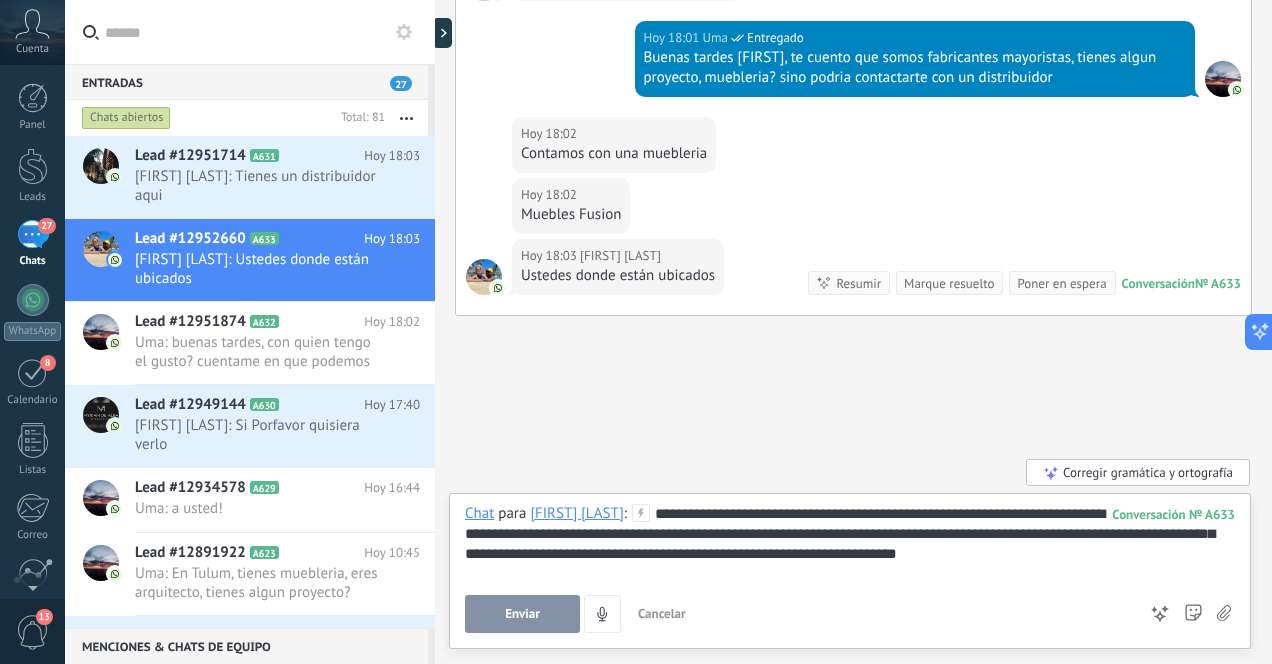 click on "Enviar" at bounding box center [522, 614] 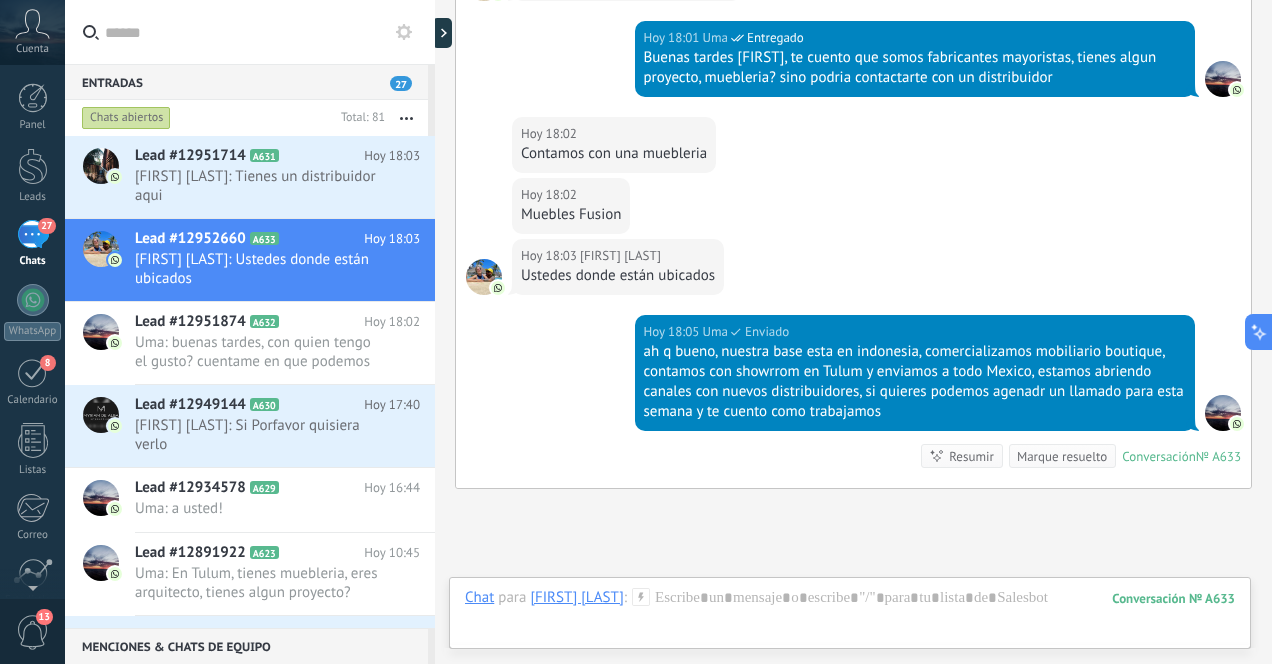 scroll, scrollTop: 727, scrollLeft: 0, axis: vertical 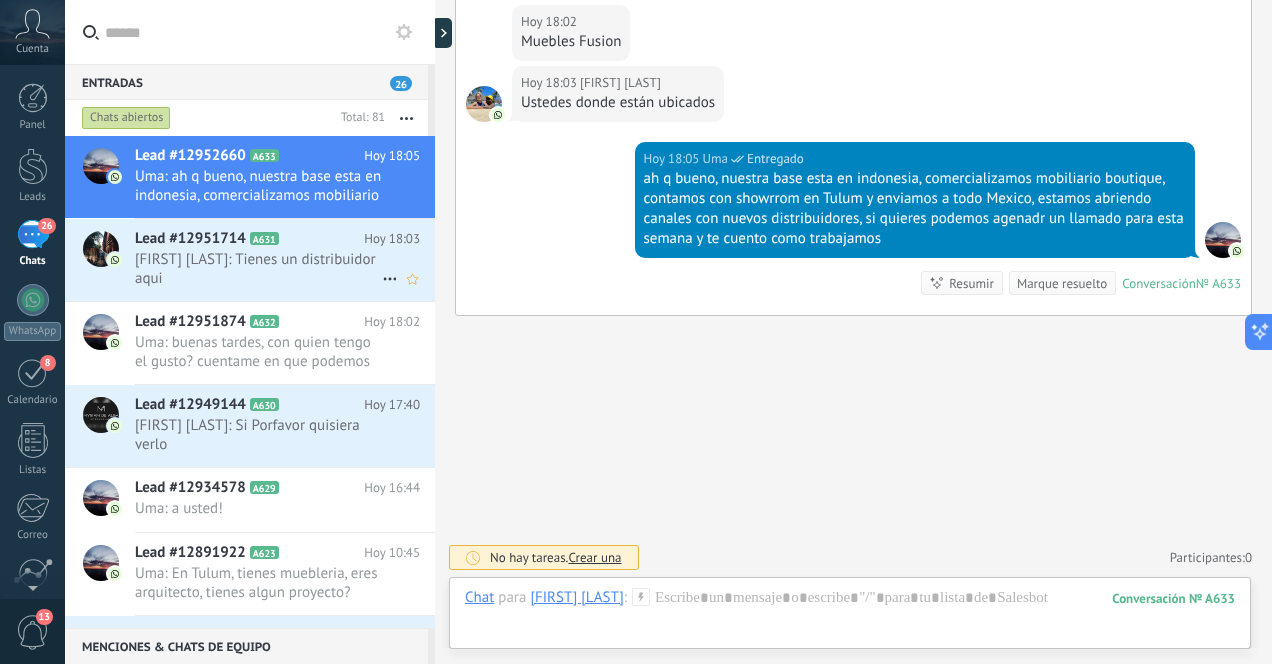 click on "[FIRST] [LAST]: Tienes un distribuidor aqui" at bounding box center (258, 269) 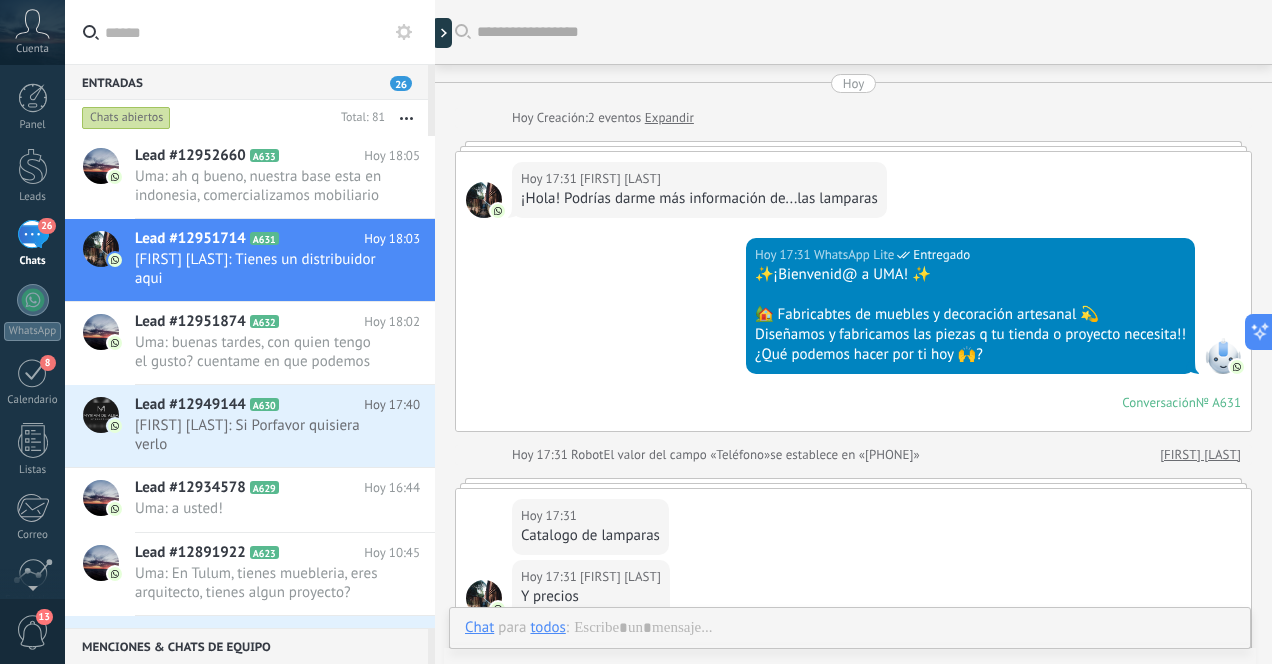 scroll, scrollTop: 498, scrollLeft: 0, axis: vertical 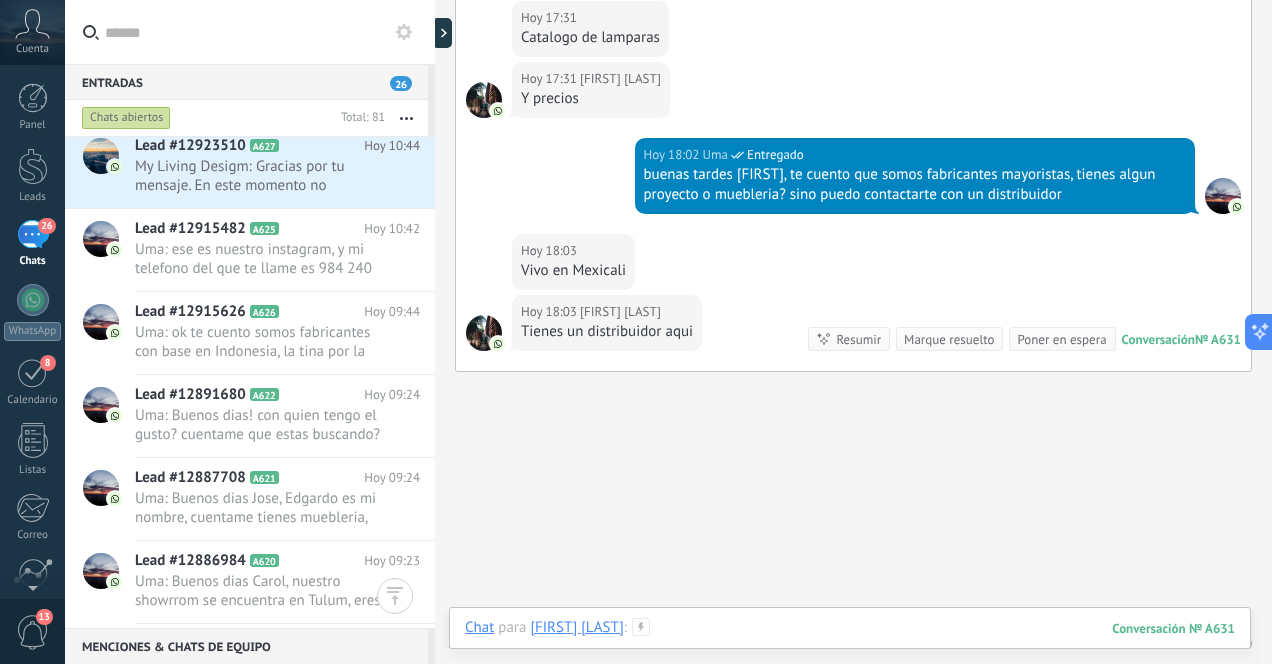 click at bounding box center (850, 648) 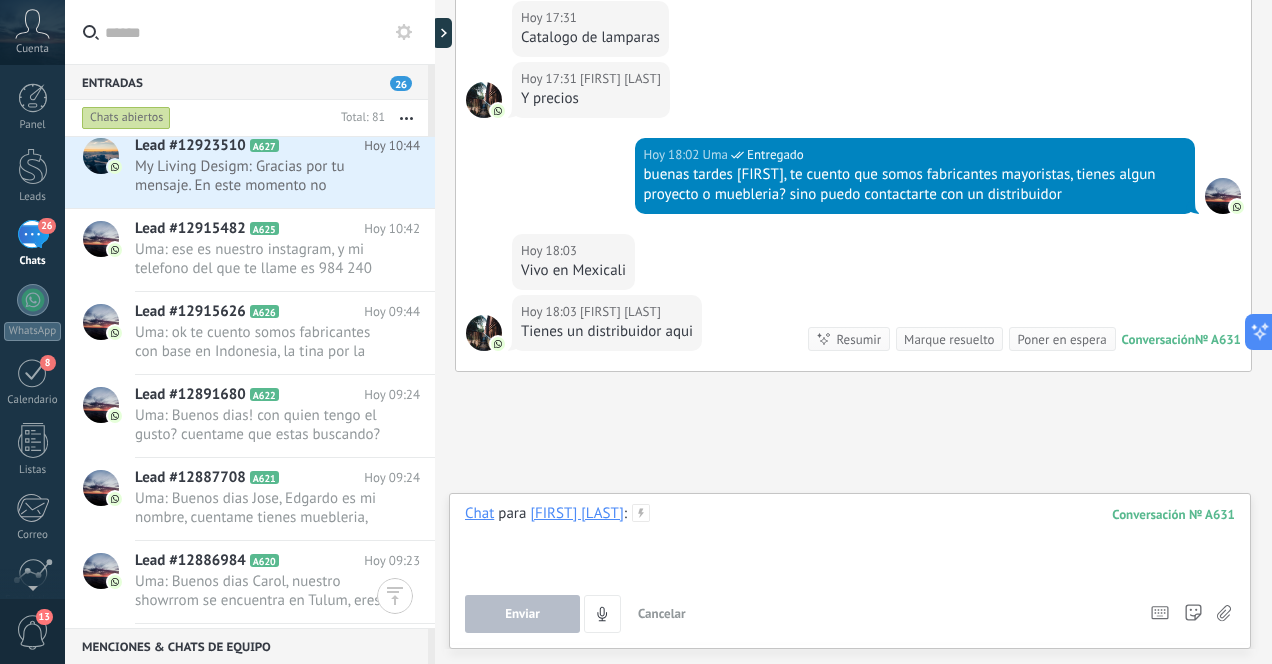 type 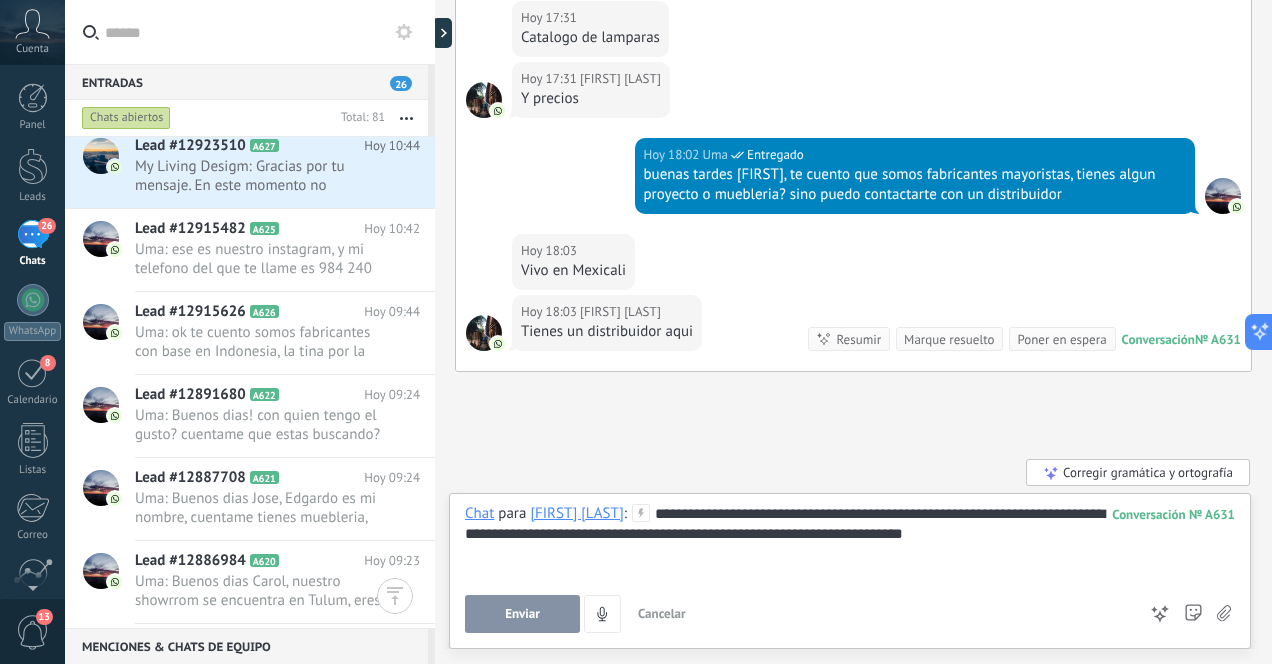 click on "**********" at bounding box center (850, 542) 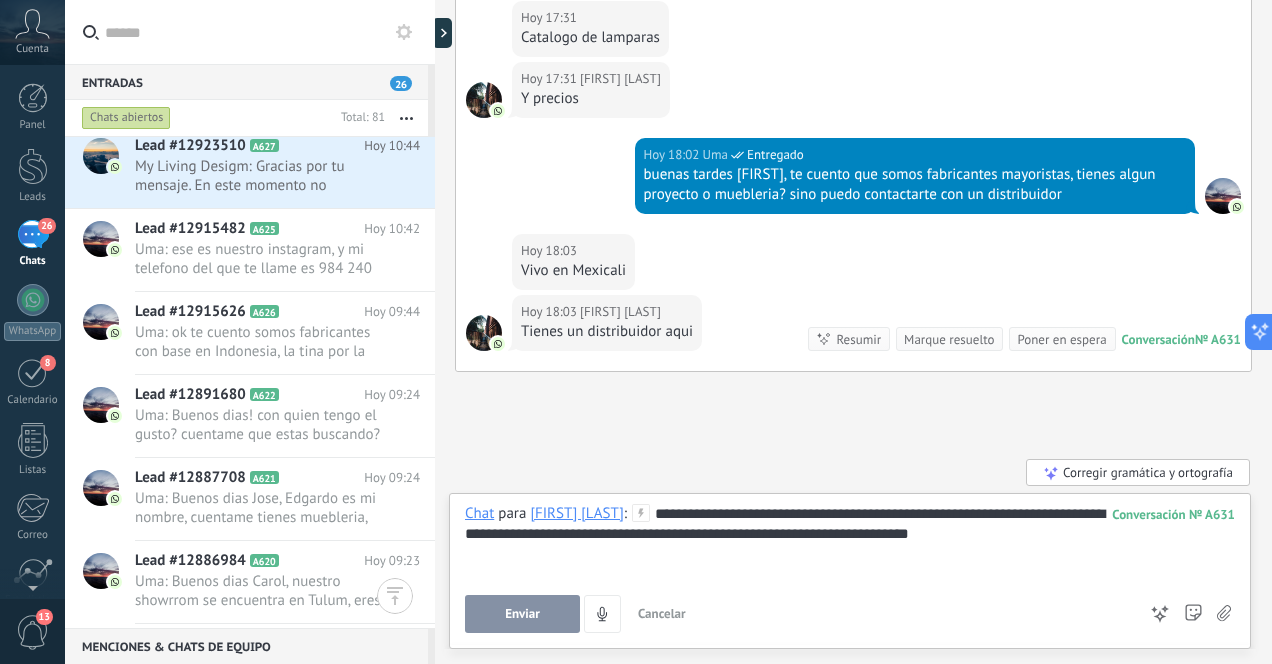 click on "**********" at bounding box center (850, 542) 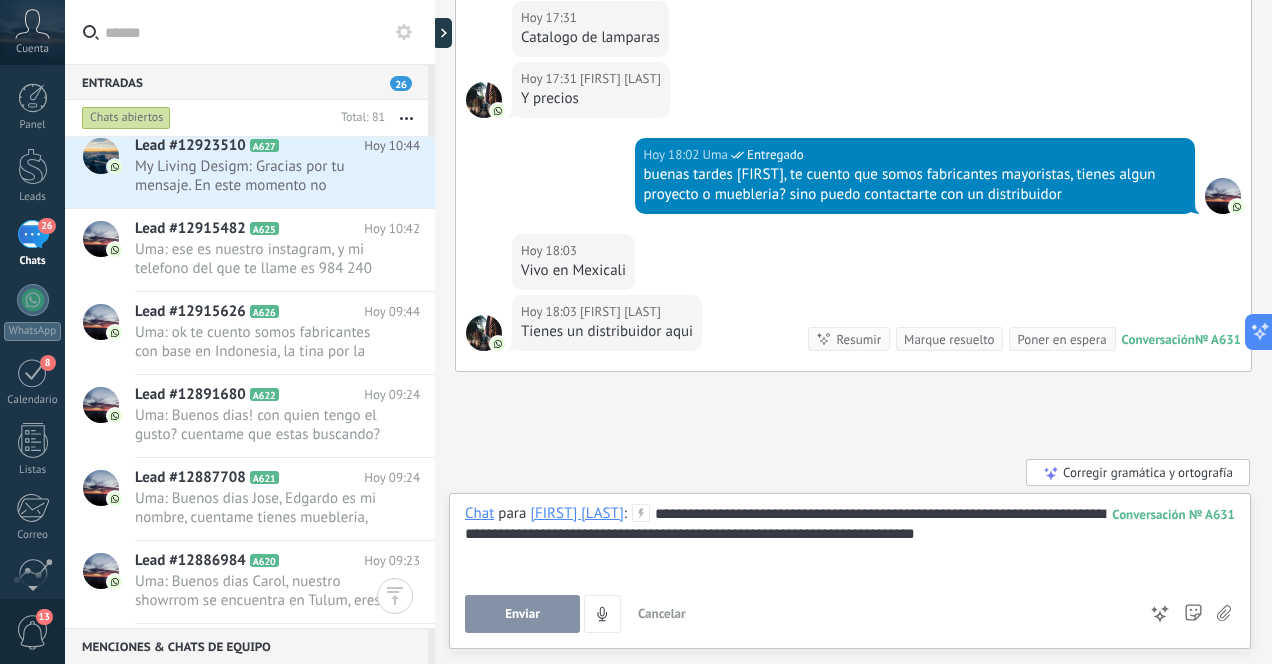 click on "Enviar" at bounding box center [522, 614] 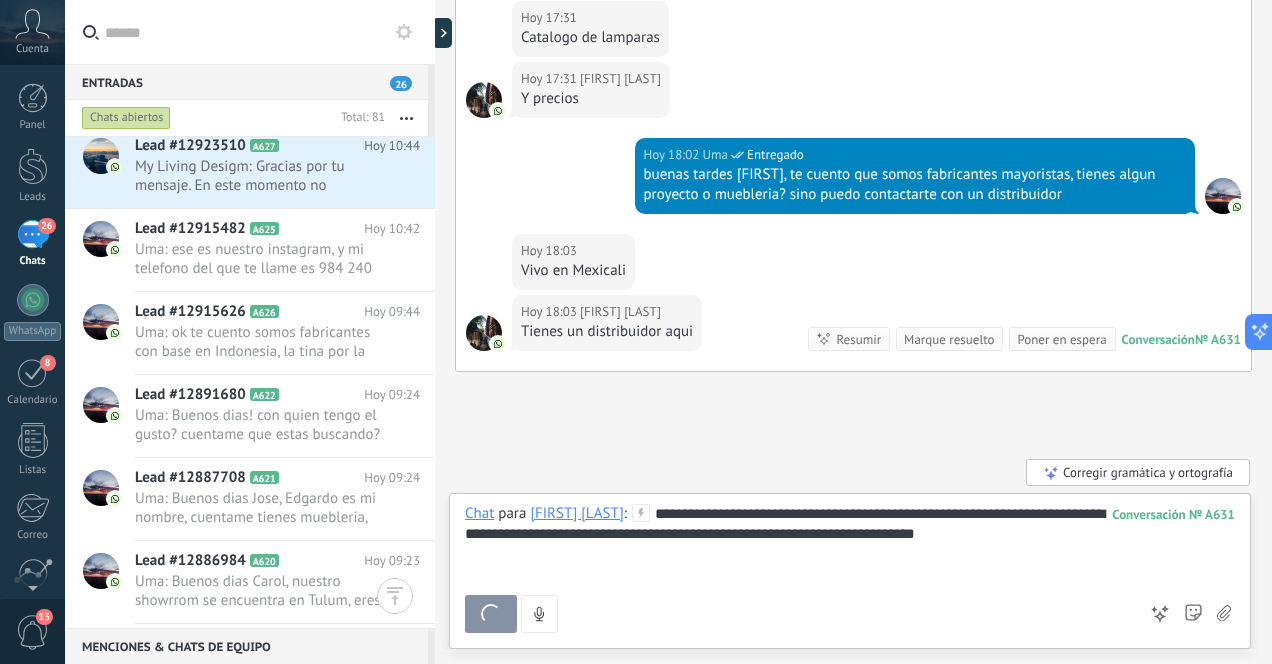 scroll, scrollTop: 687, scrollLeft: 0, axis: vertical 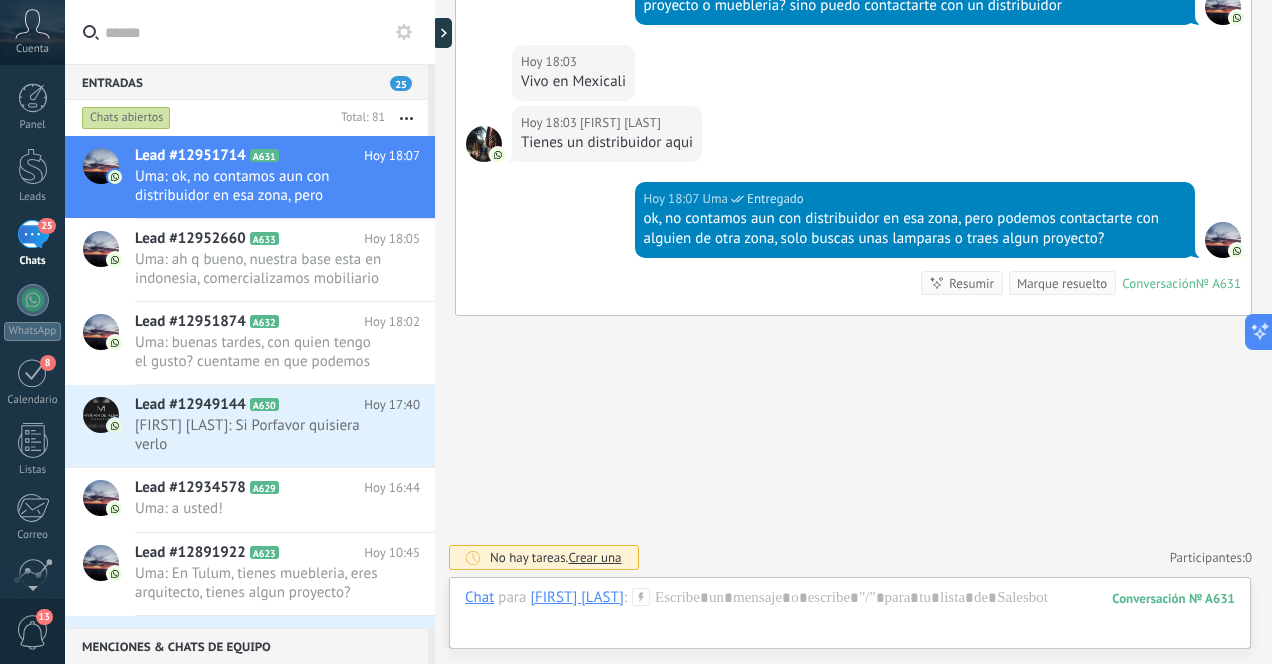 click on "25" at bounding box center (33, 234) 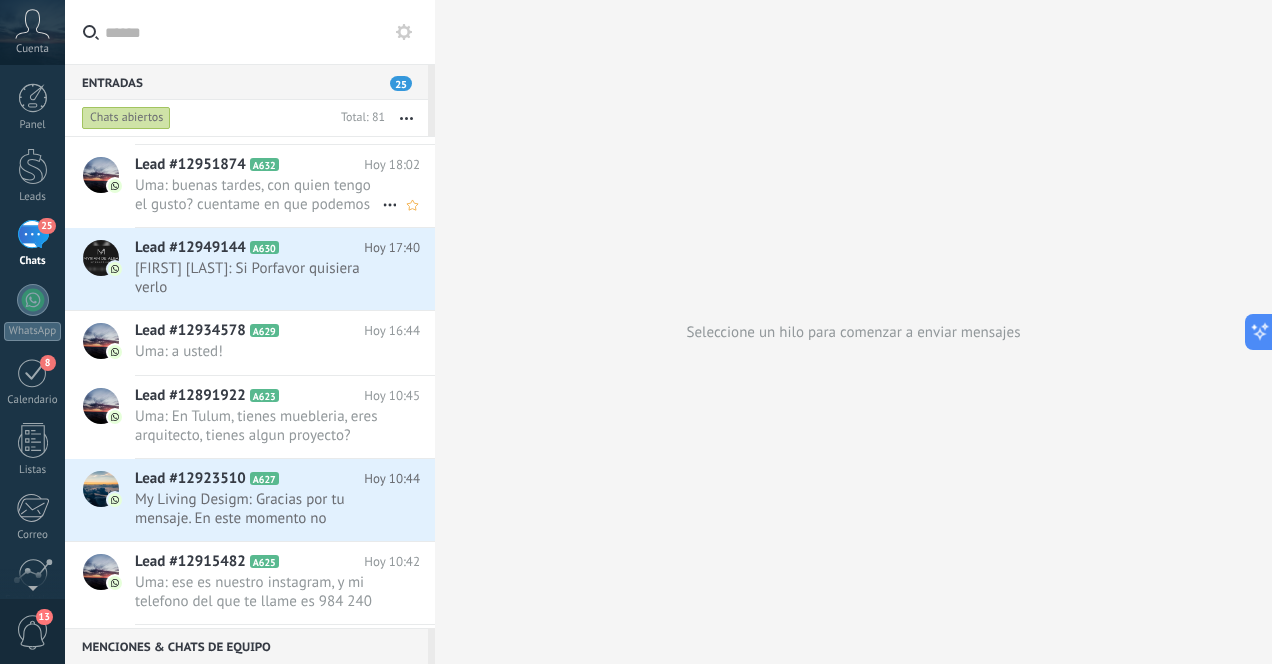 scroll, scrollTop: 0, scrollLeft: 0, axis: both 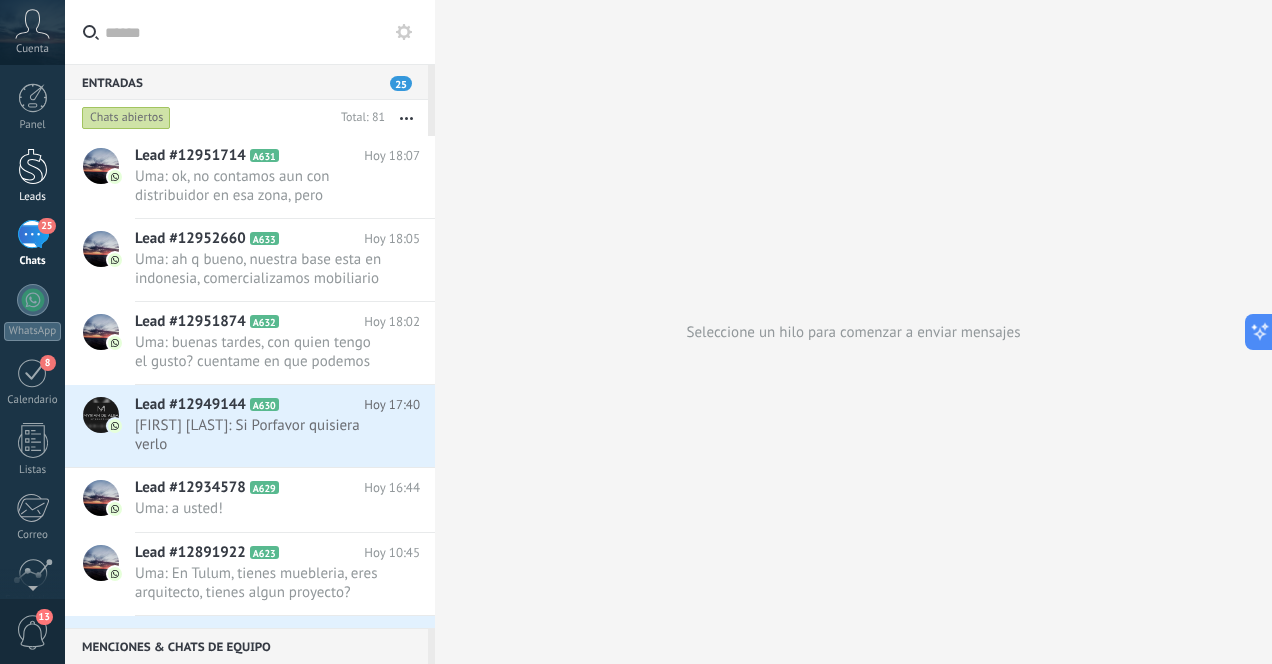 click at bounding box center (33, 166) 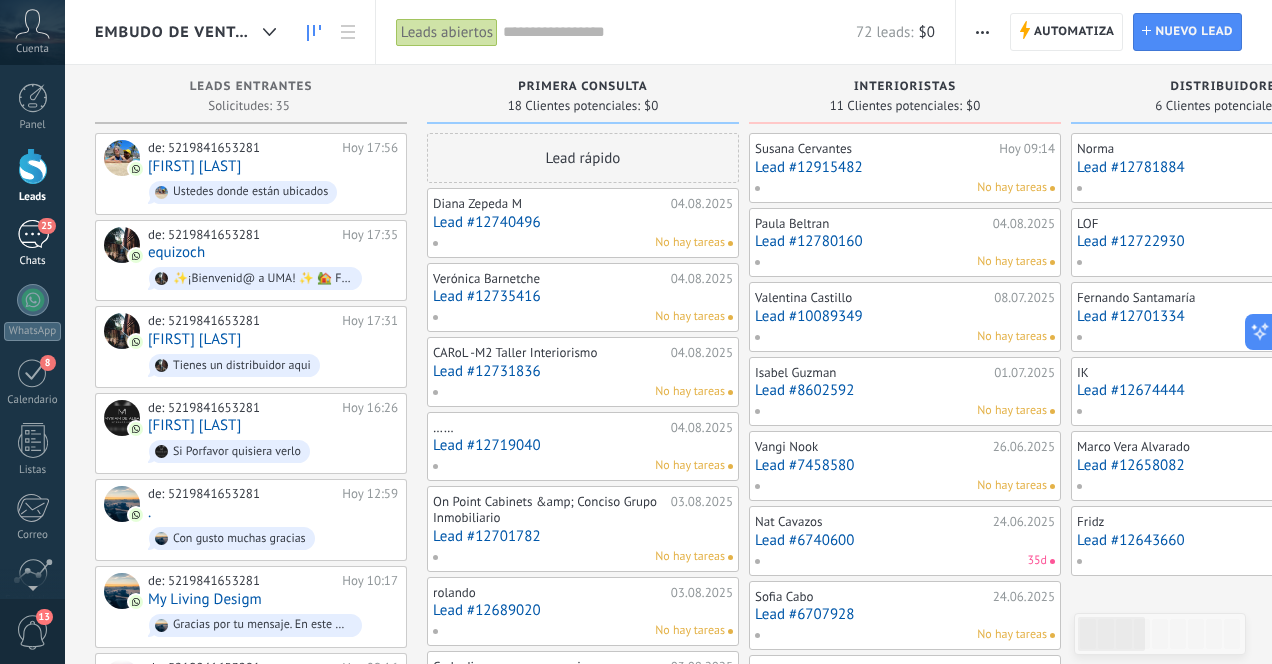 click on "25" at bounding box center [33, 234] 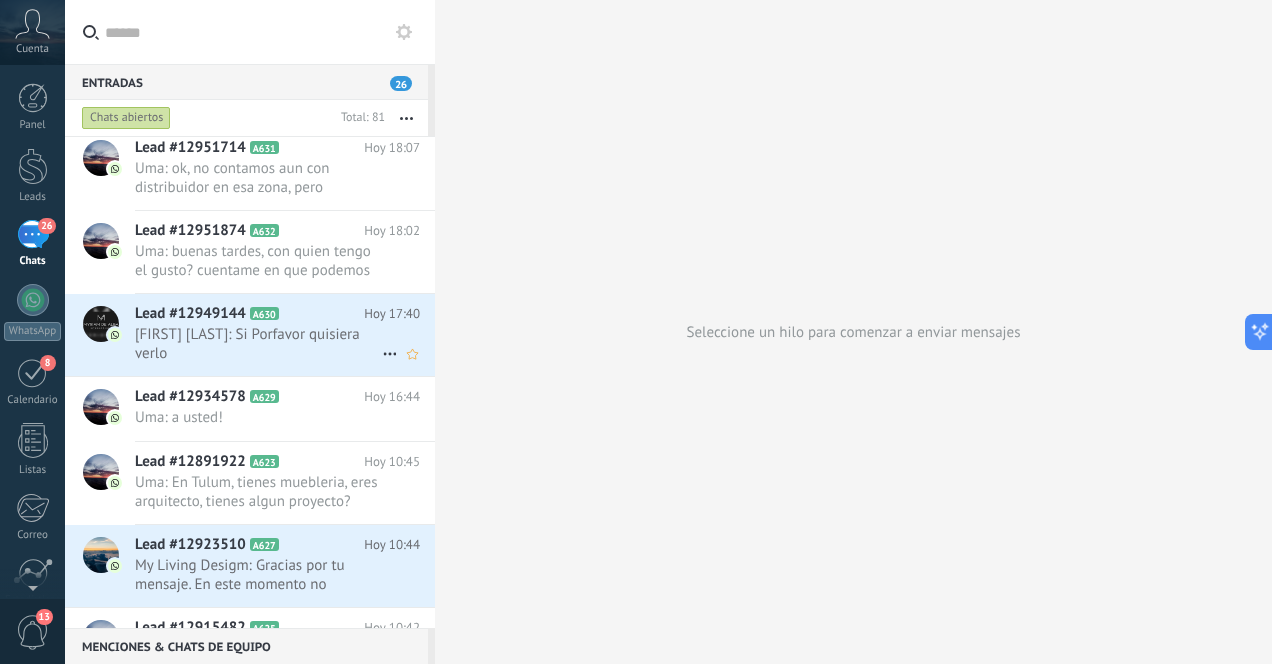 scroll, scrollTop: 0, scrollLeft: 0, axis: both 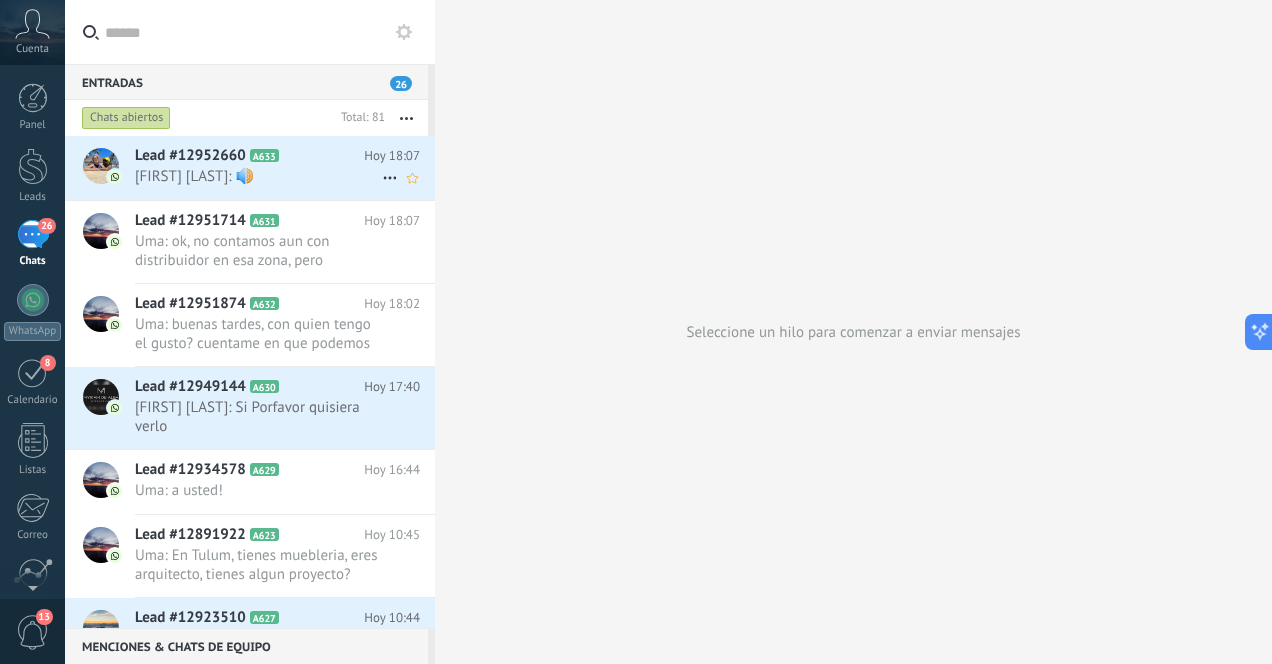 click on "[FIRST] [LAST]: 🔊" at bounding box center (258, 176) 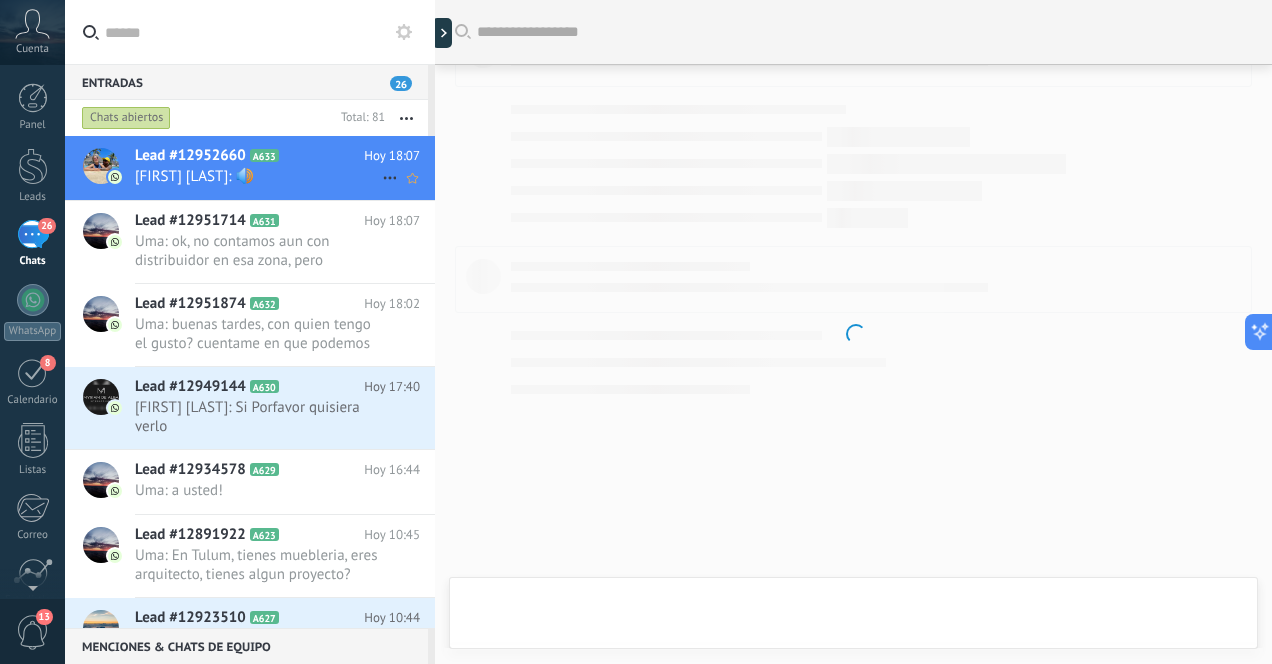 scroll, scrollTop: 742, scrollLeft: 0, axis: vertical 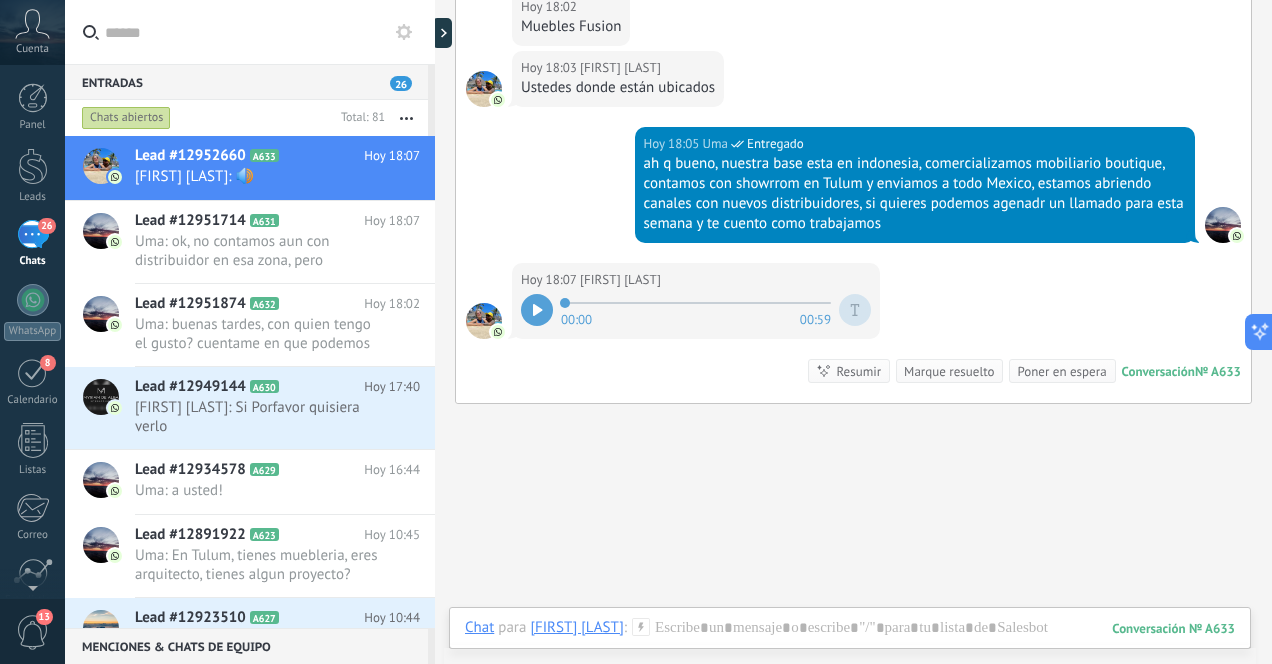 click 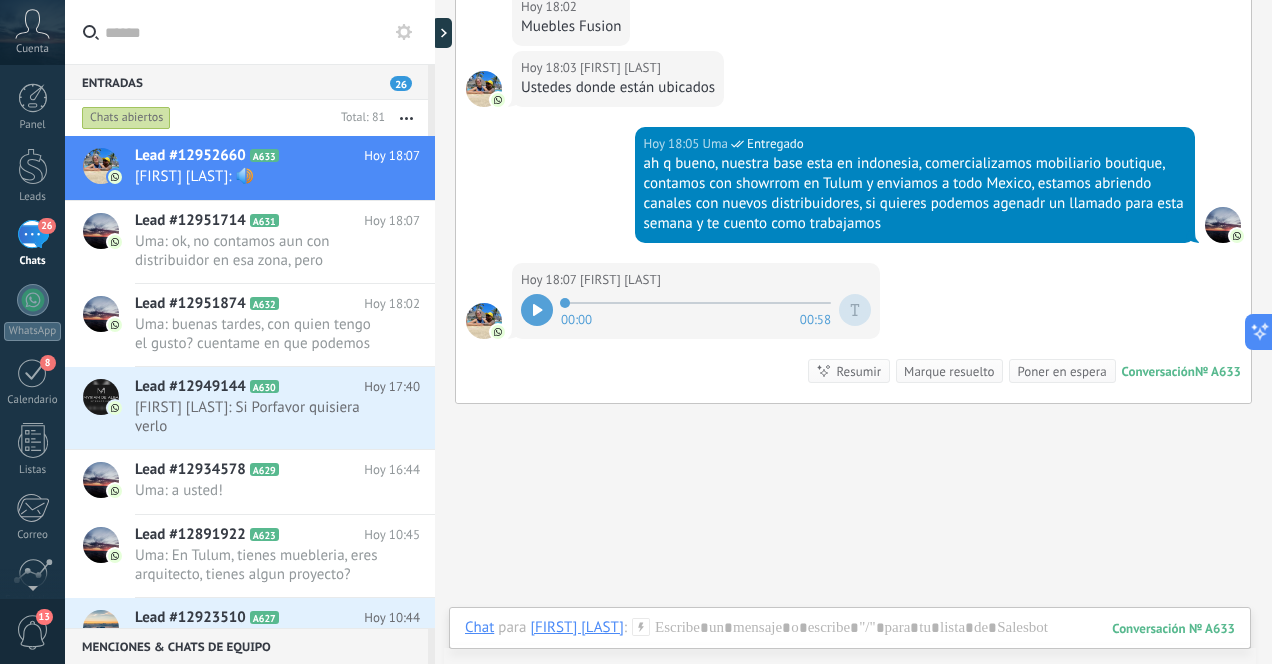 click 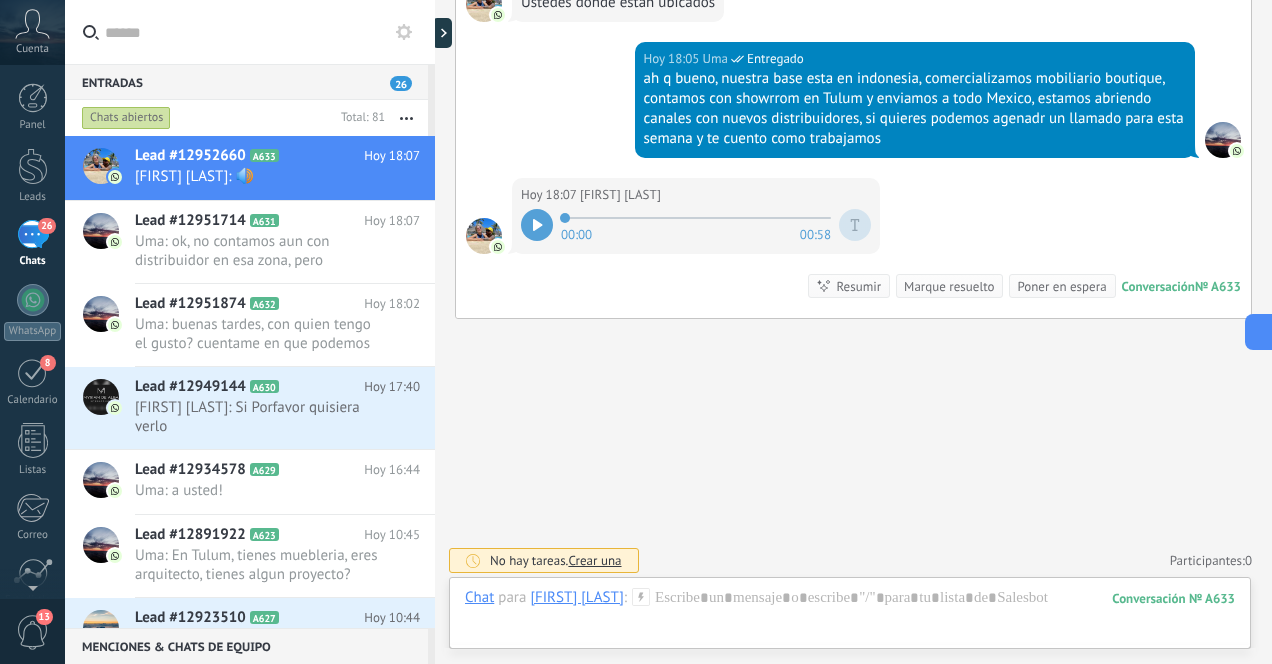 scroll, scrollTop: 830, scrollLeft: 0, axis: vertical 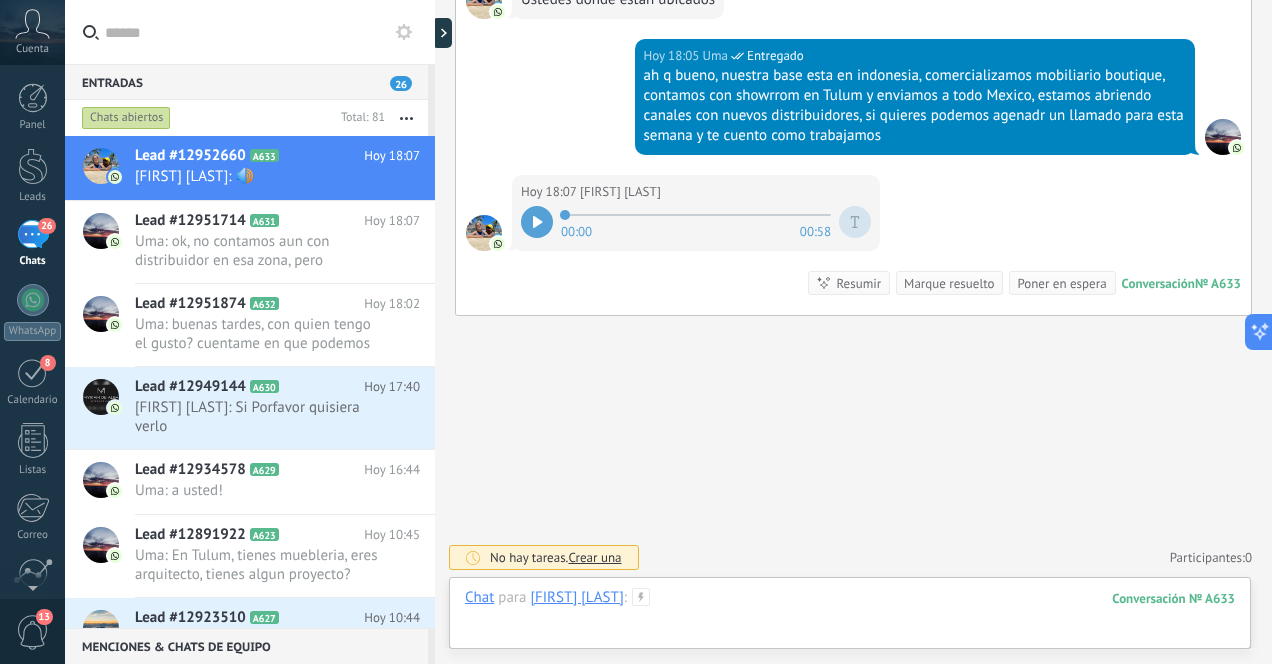 click at bounding box center (850, 618) 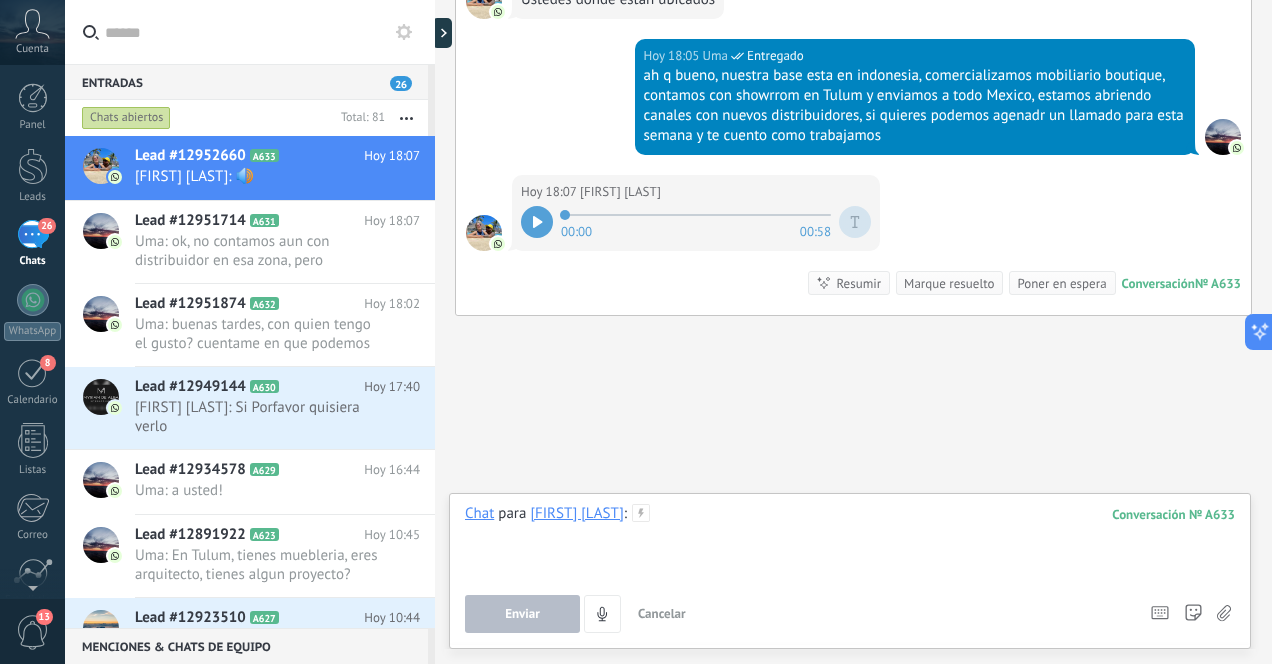 type 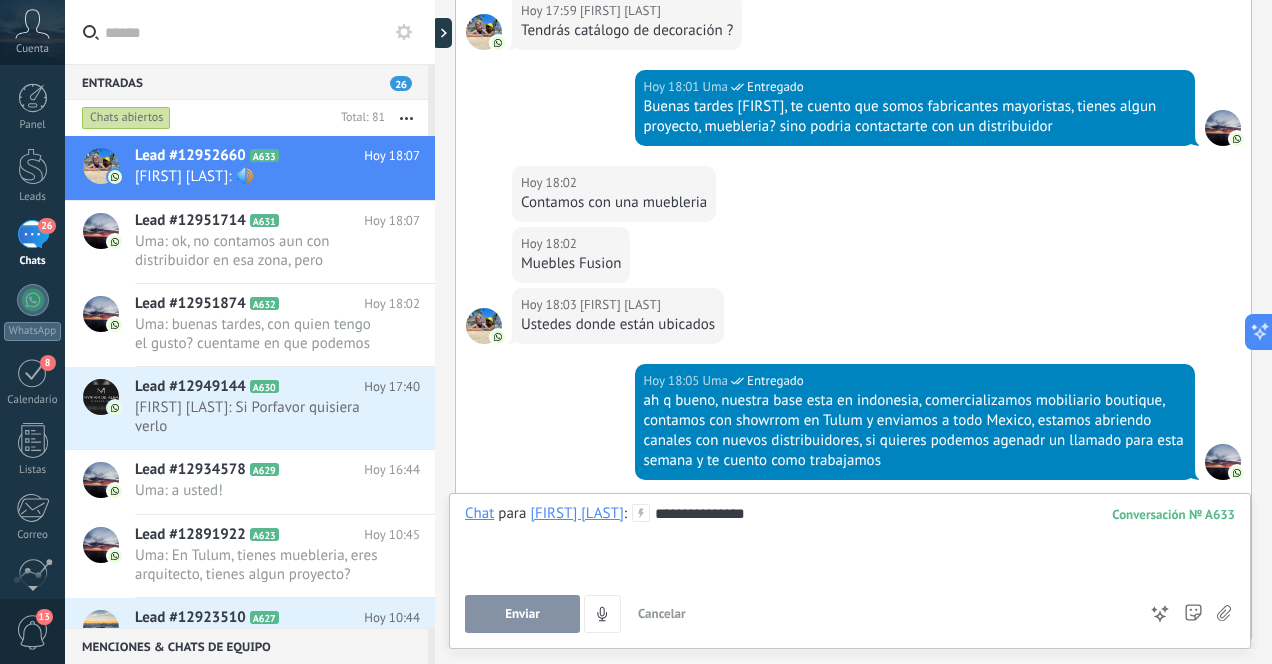 scroll, scrollTop: 830, scrollLeft: 0, axis: vertical 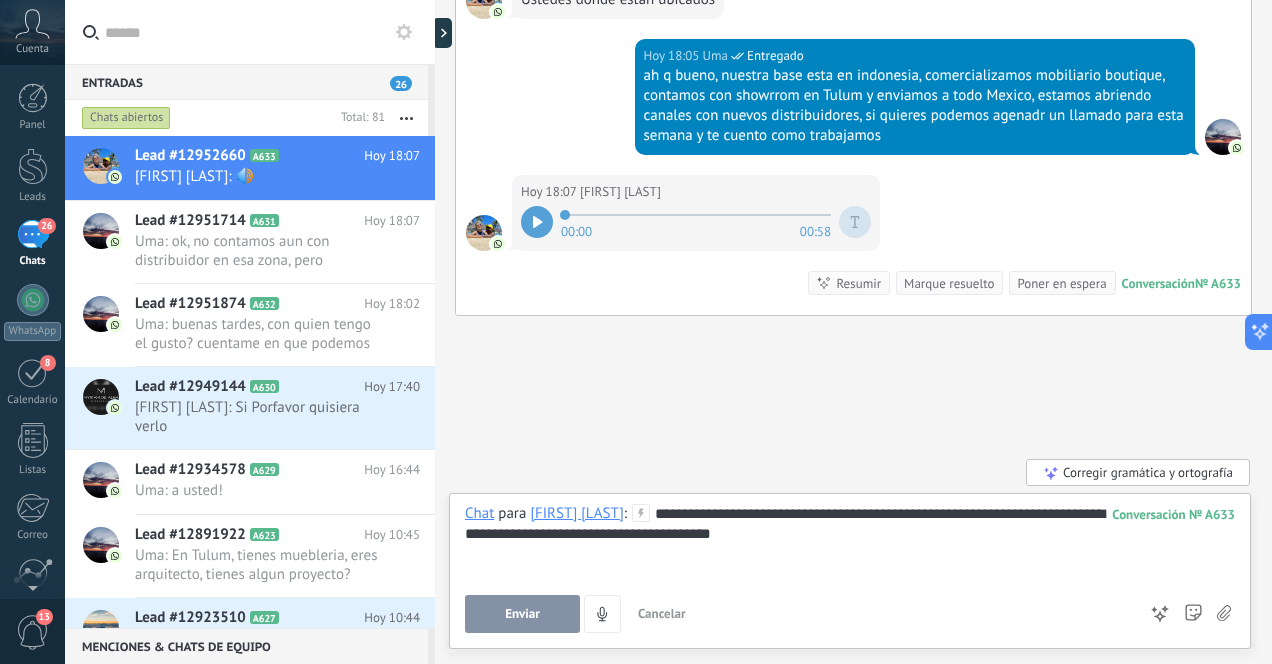 click on "**********" at bounding box center (850, 542) 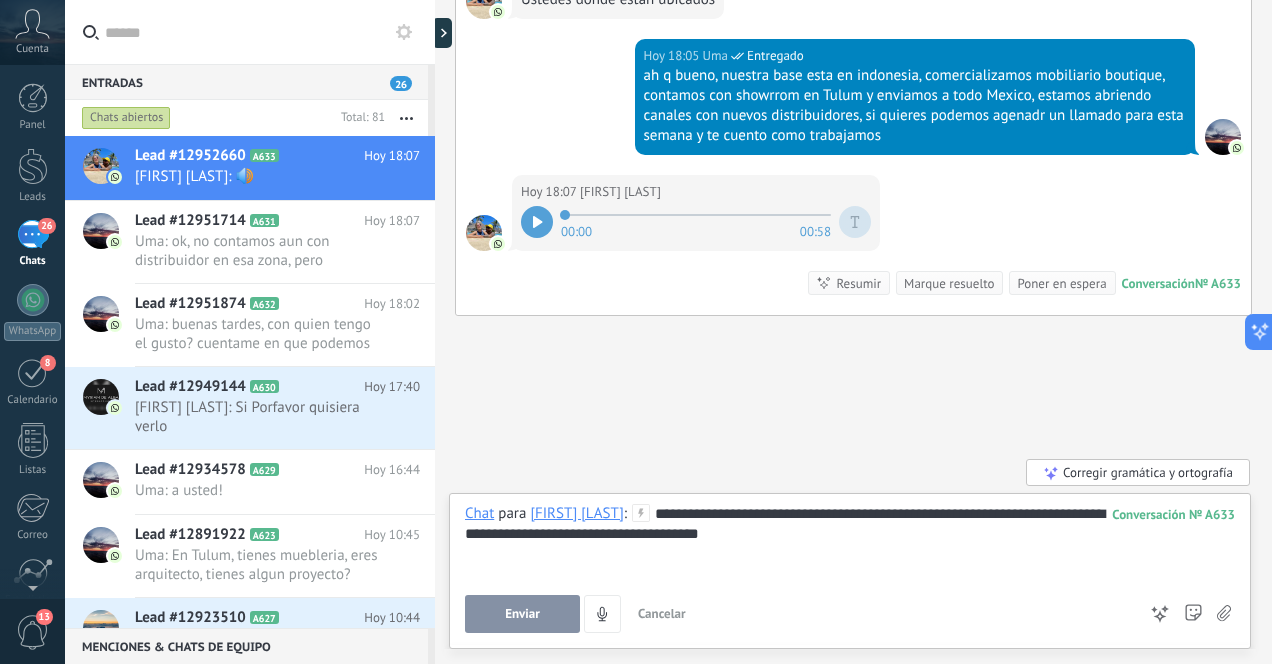 click on "Enviar" at bounding box center [522, 614] 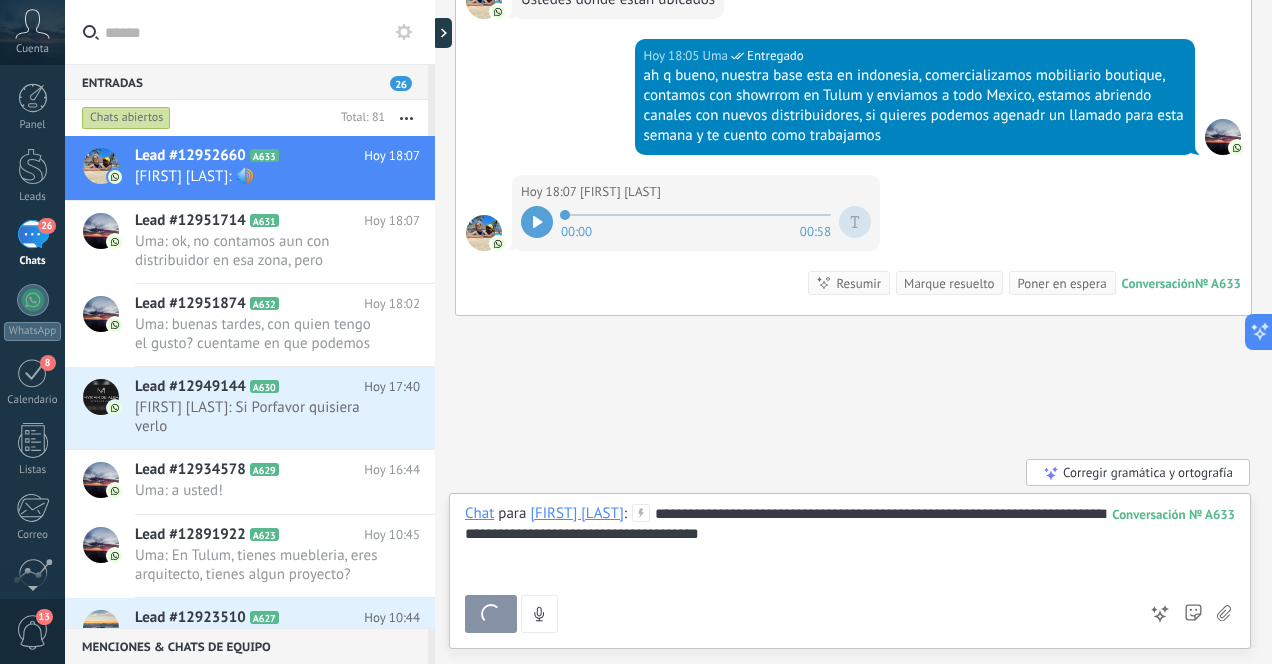 scroll, scrollTop: 919, scrollLeft: 0, axis: vertical 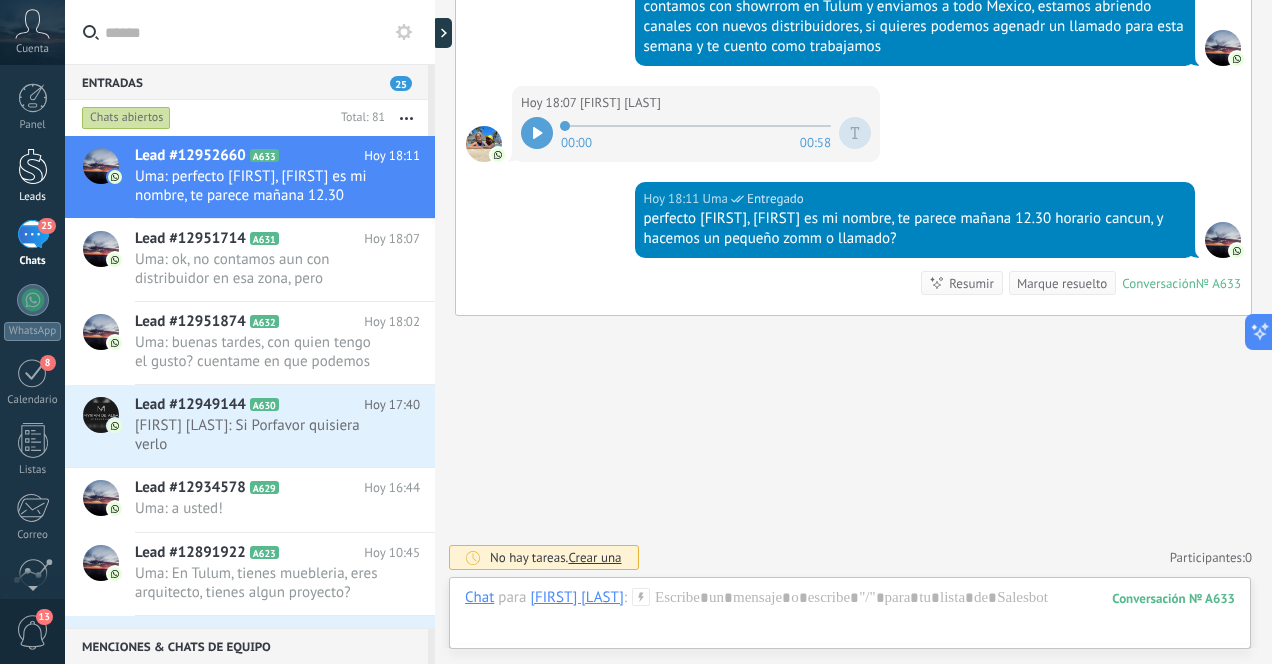 click at bounding box center [33, 166] 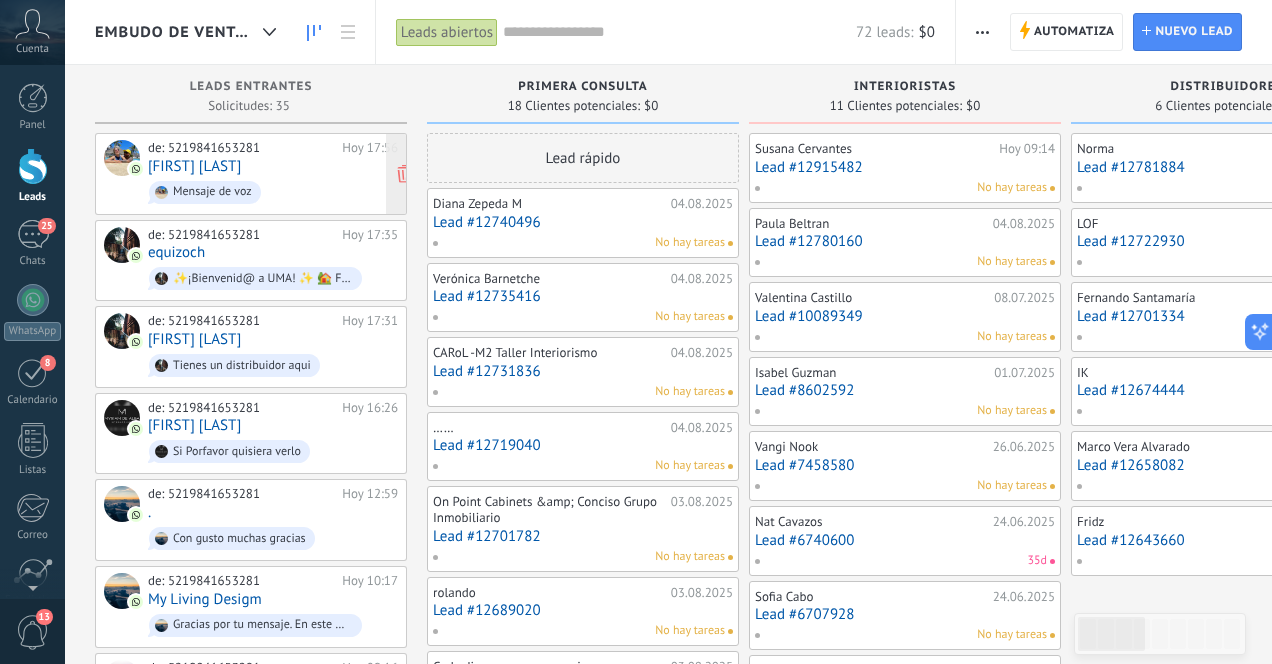 click on "de: [PHONE] Hoy 17:56 [FIRST] [LAST] Mensaje de voz" at bounding box center [273, 174] 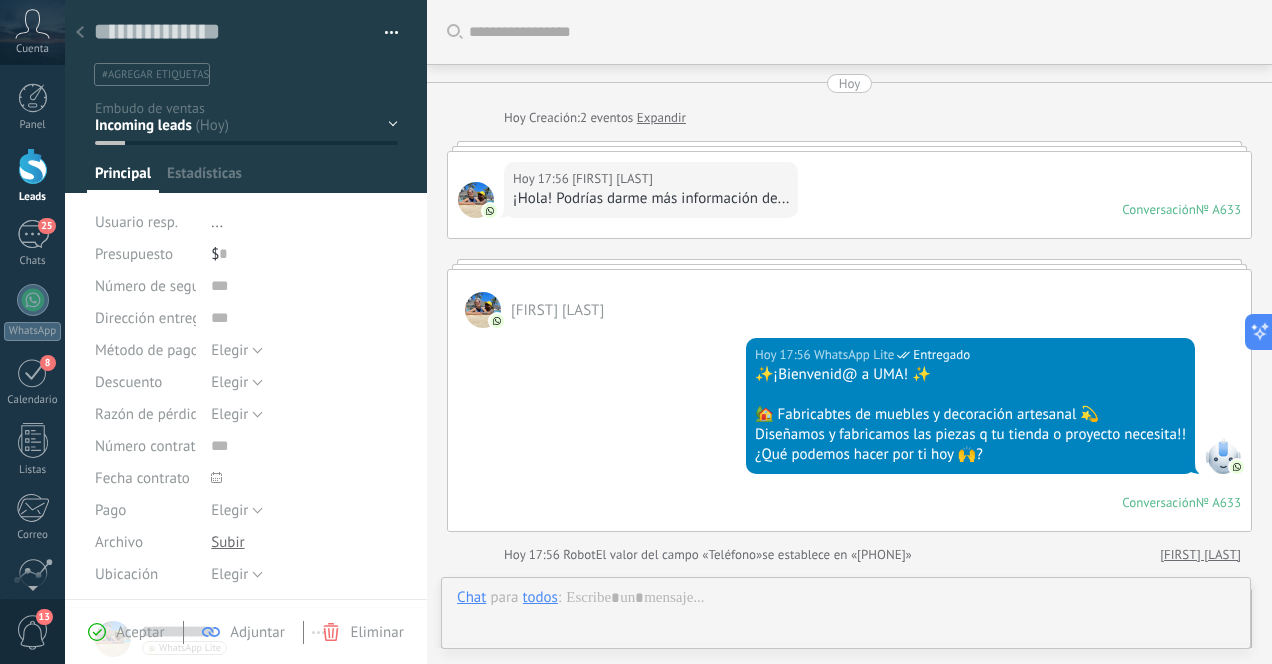 type on "**********" 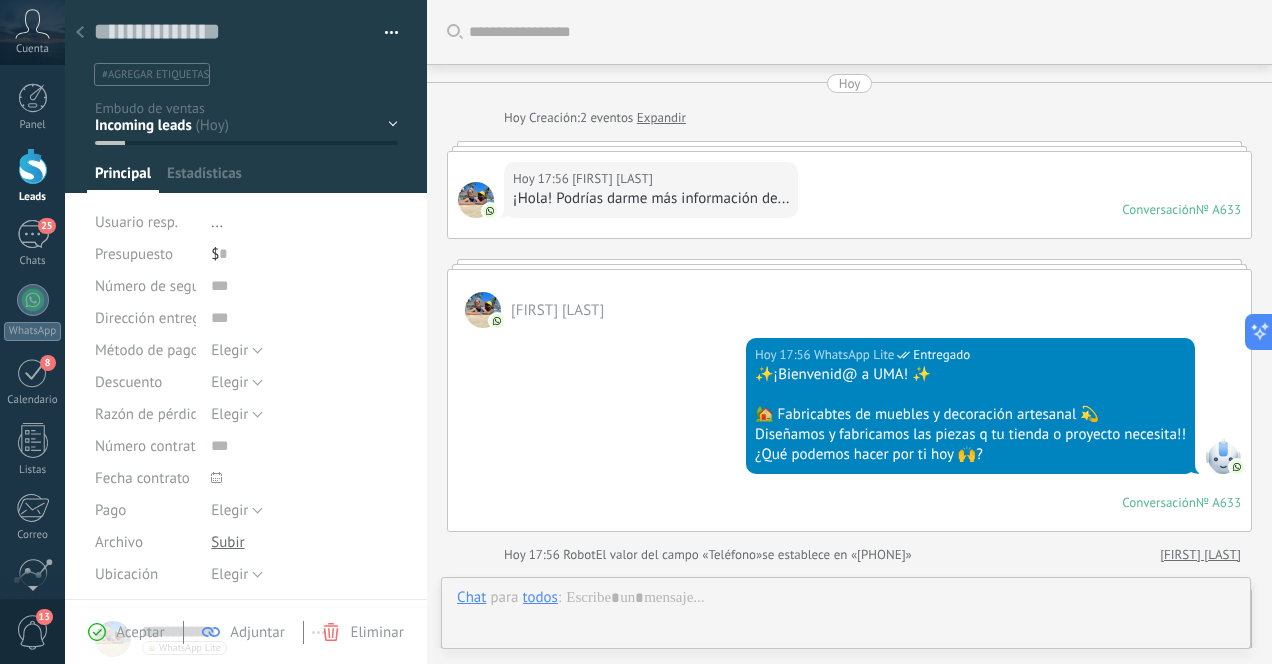 scroll, scrollTop: 30, scrollLeft: 0, axis: vertical 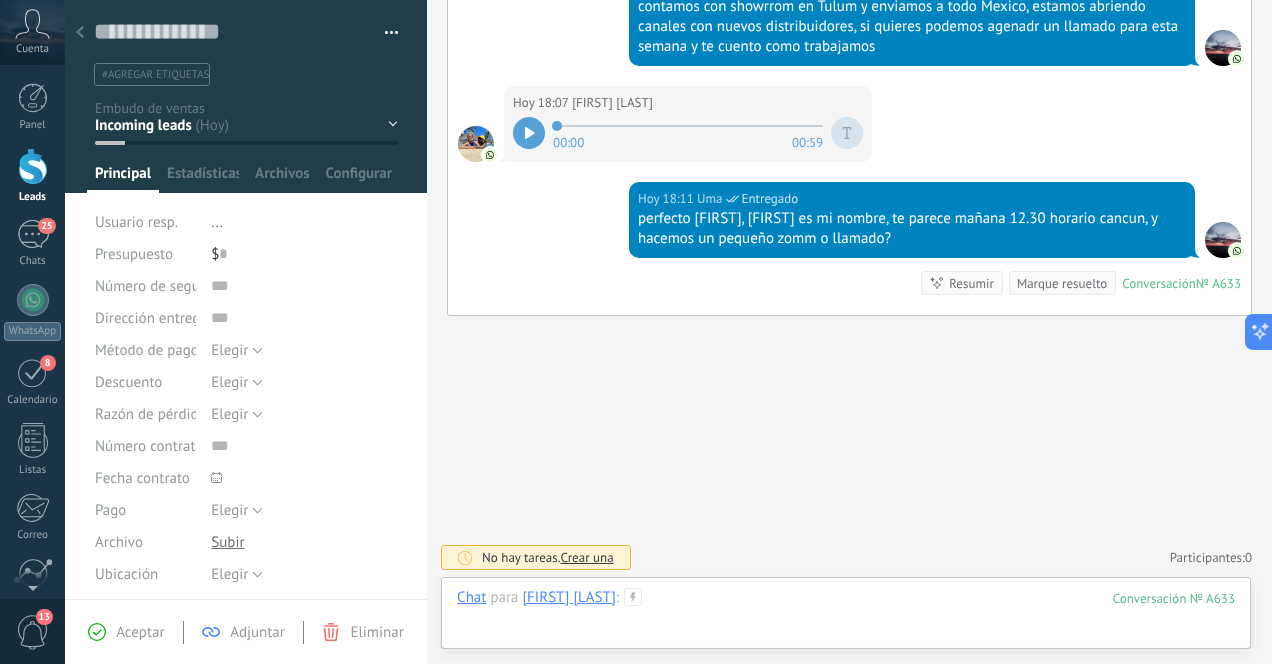 click at bounding box center [846, 618] 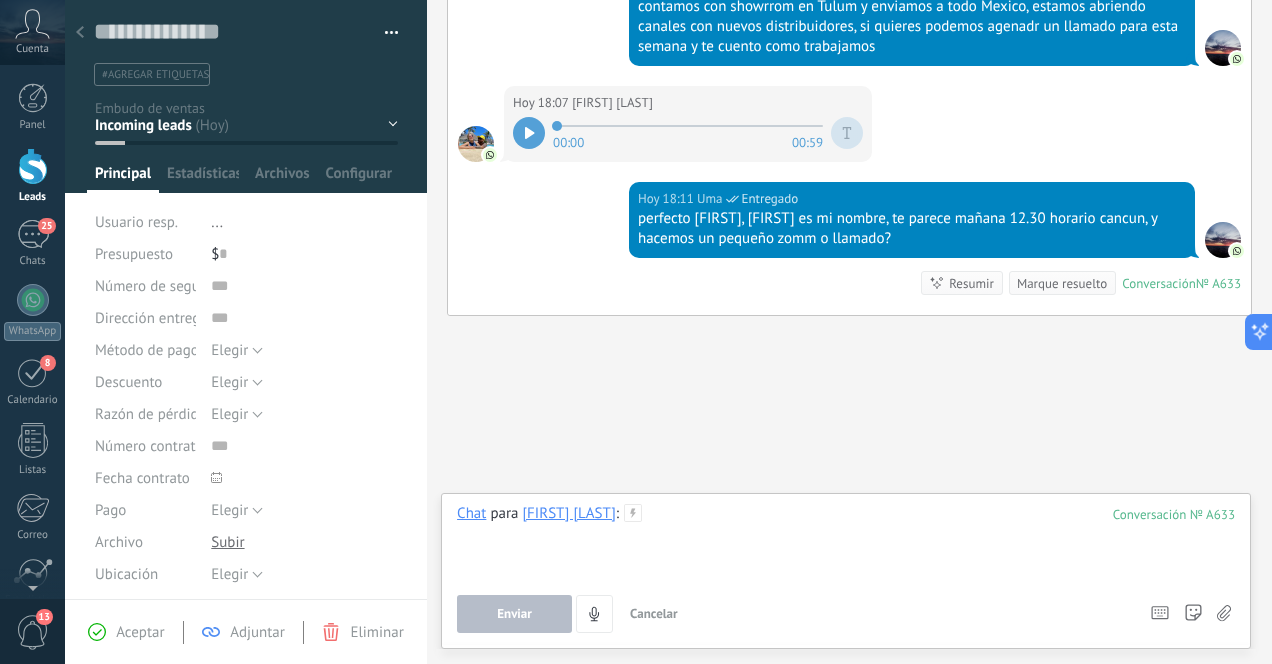 type 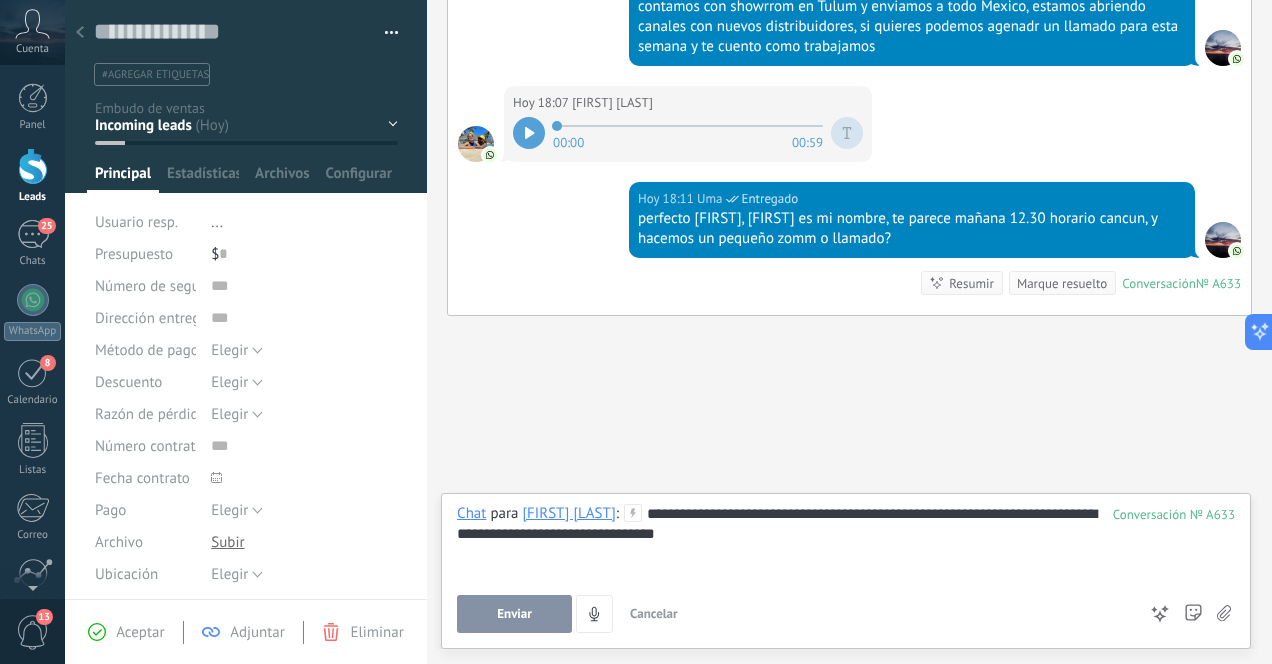 click on "Enviar" at bounding box center [514, 614] 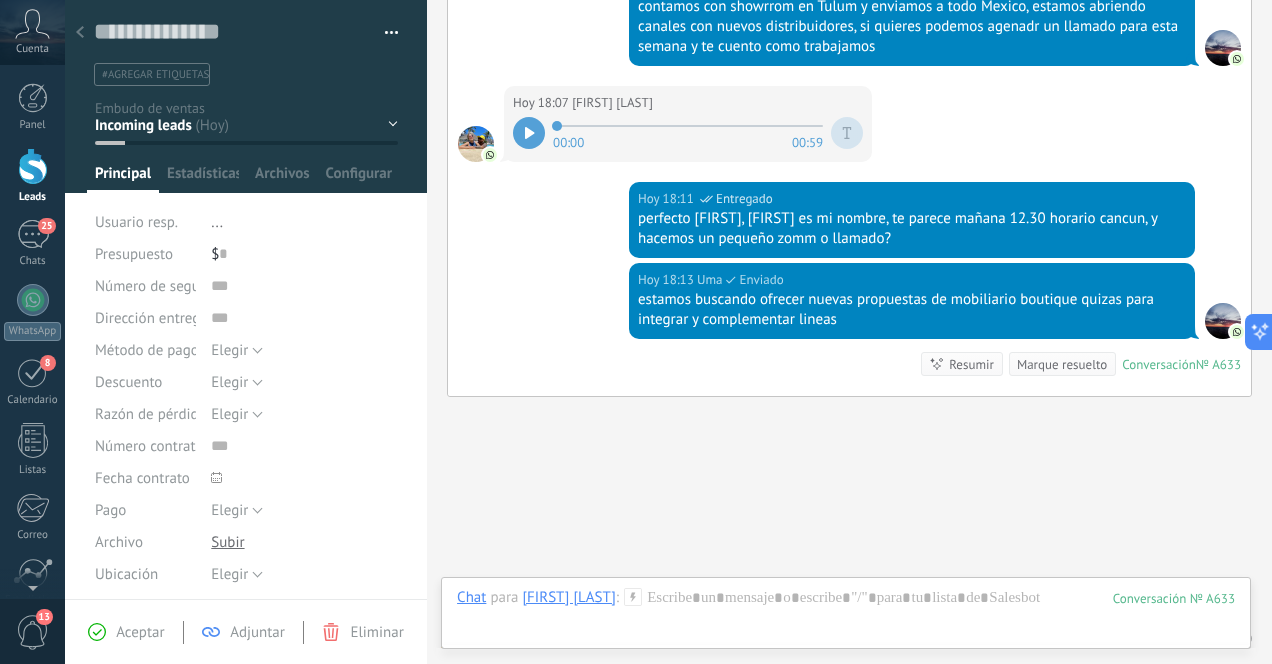 scroll, scrollTop: 1100, scrollLeft: 0, axis: vertical 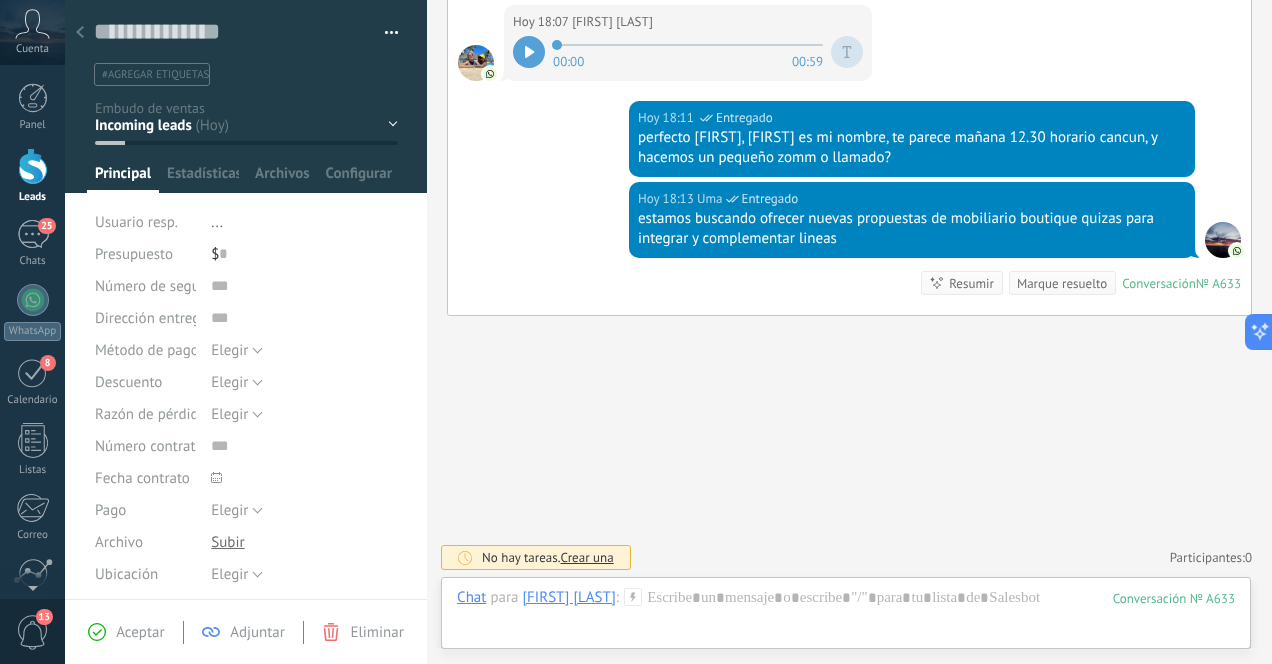 click 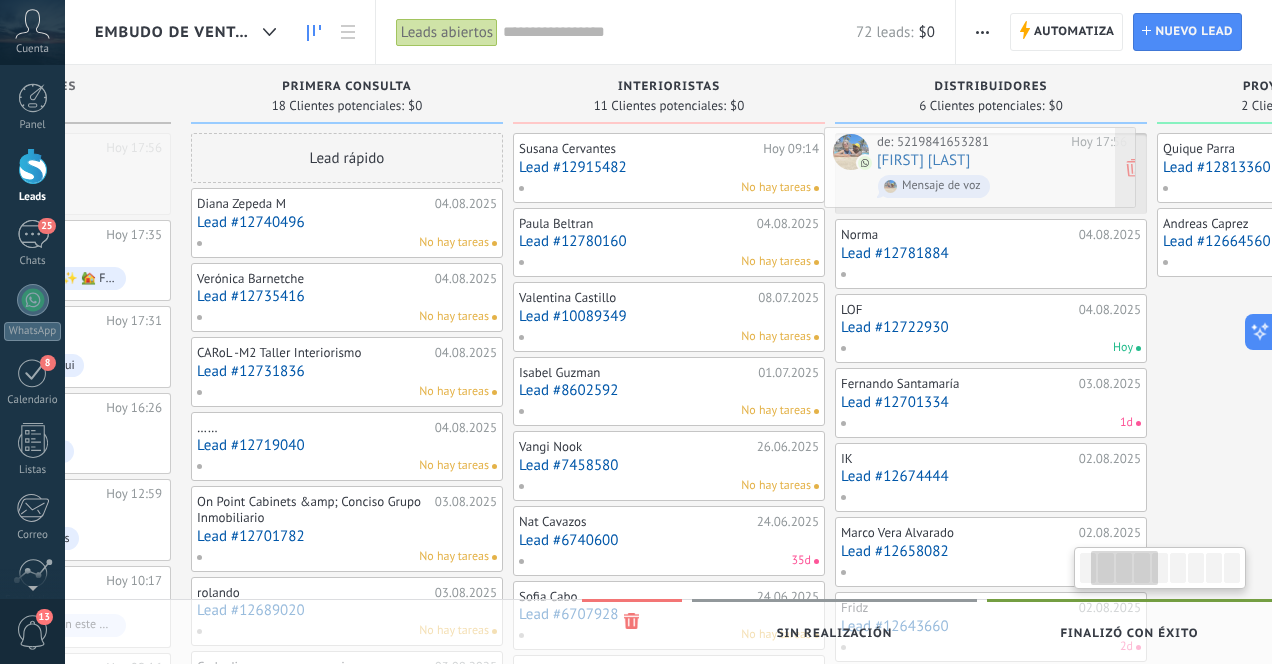 scroll, scrollTop: 0, scrollLeft: 246, axis: horizontal 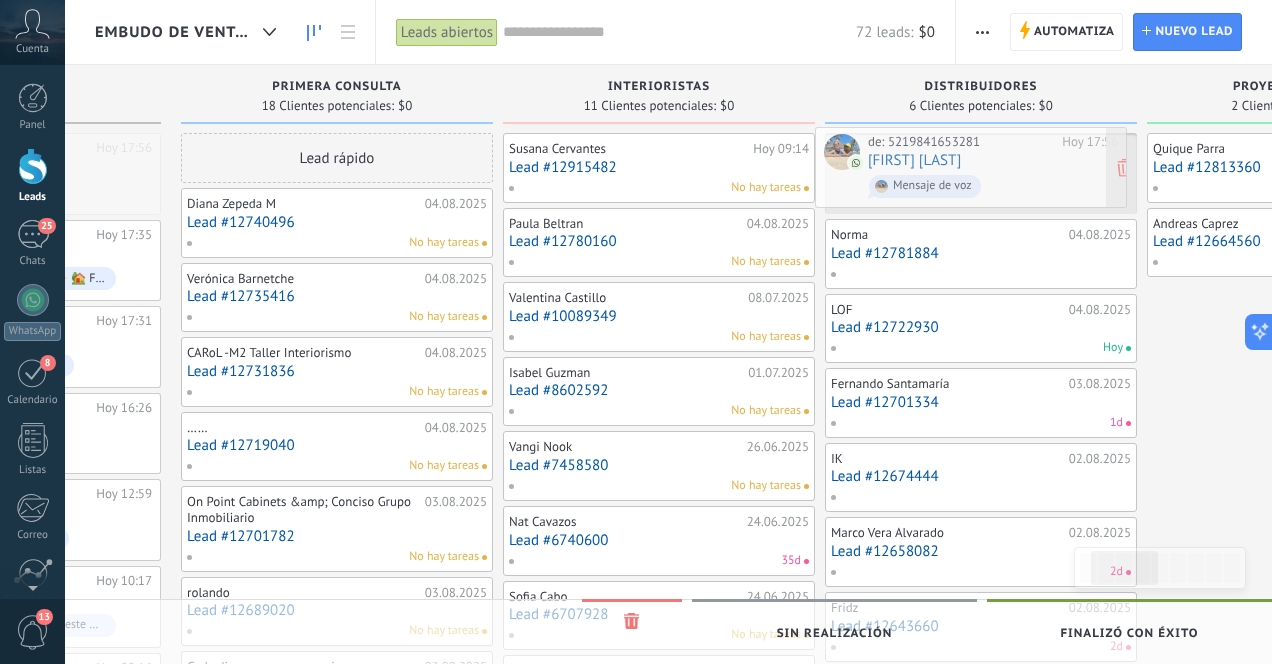 drag, startPoint x: 282, startPoint y: 177, endPoint x: 1002, endPoint y: 171, distance: 720.025 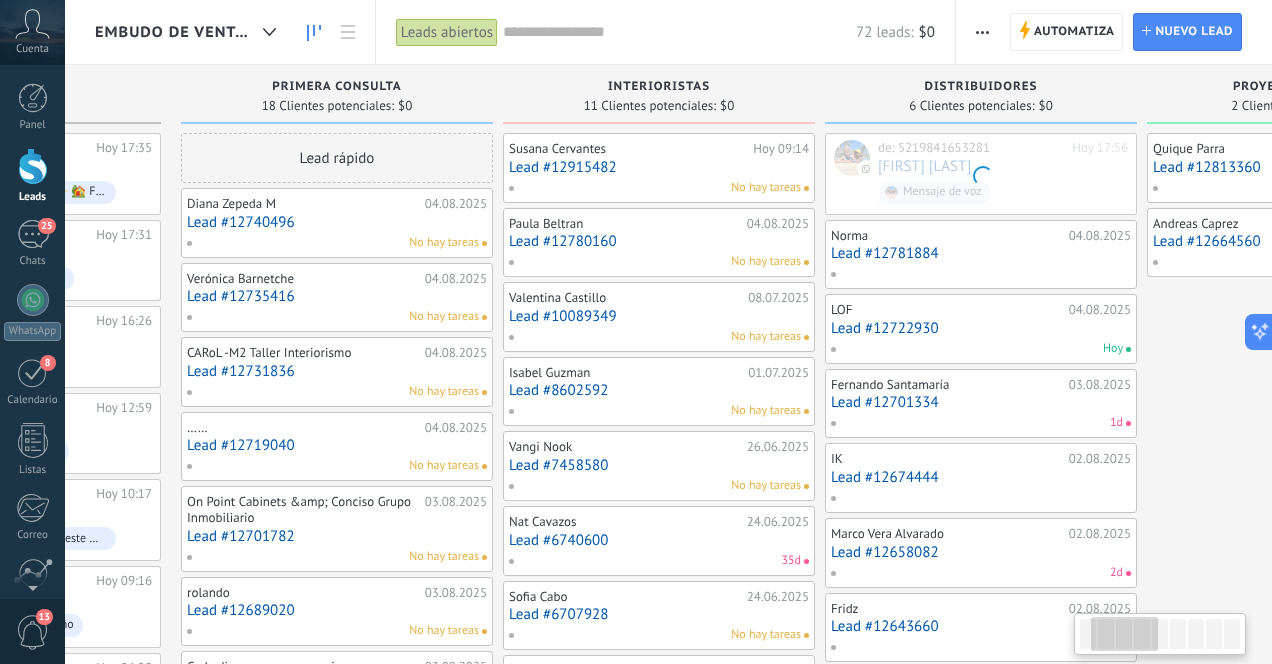 scroll, scrollTop: 0, scrollLeft: 0, axis: both 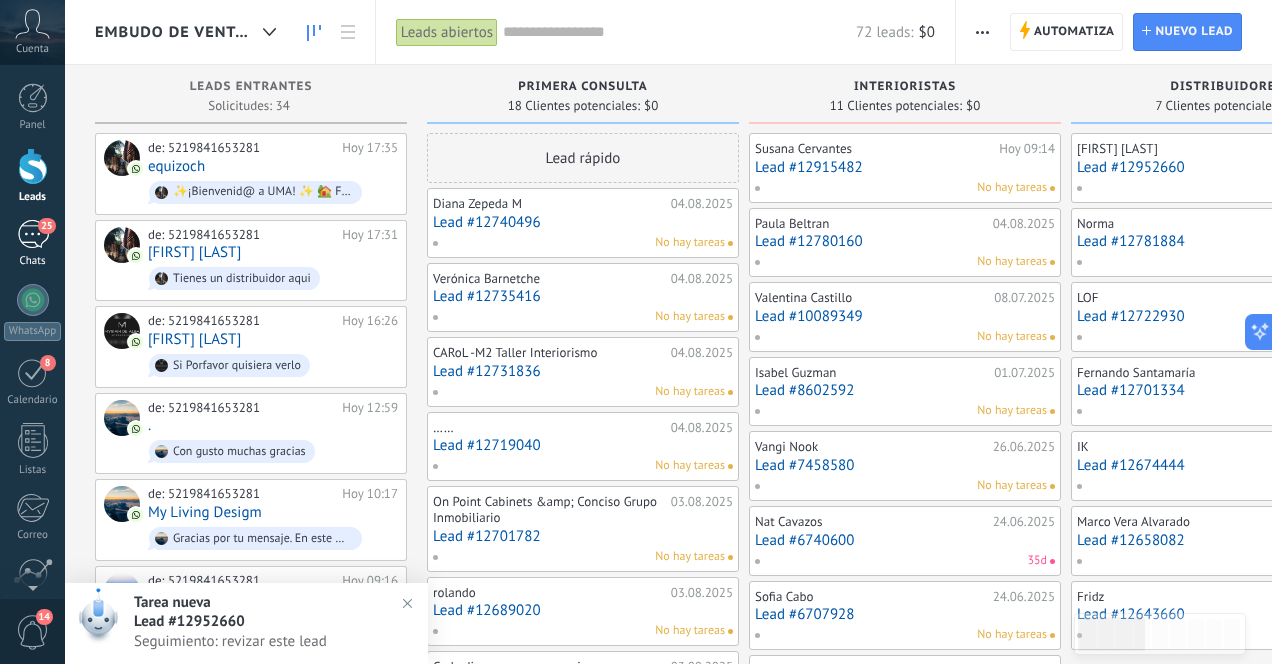 click on "25" at bounding box center [33, 234] 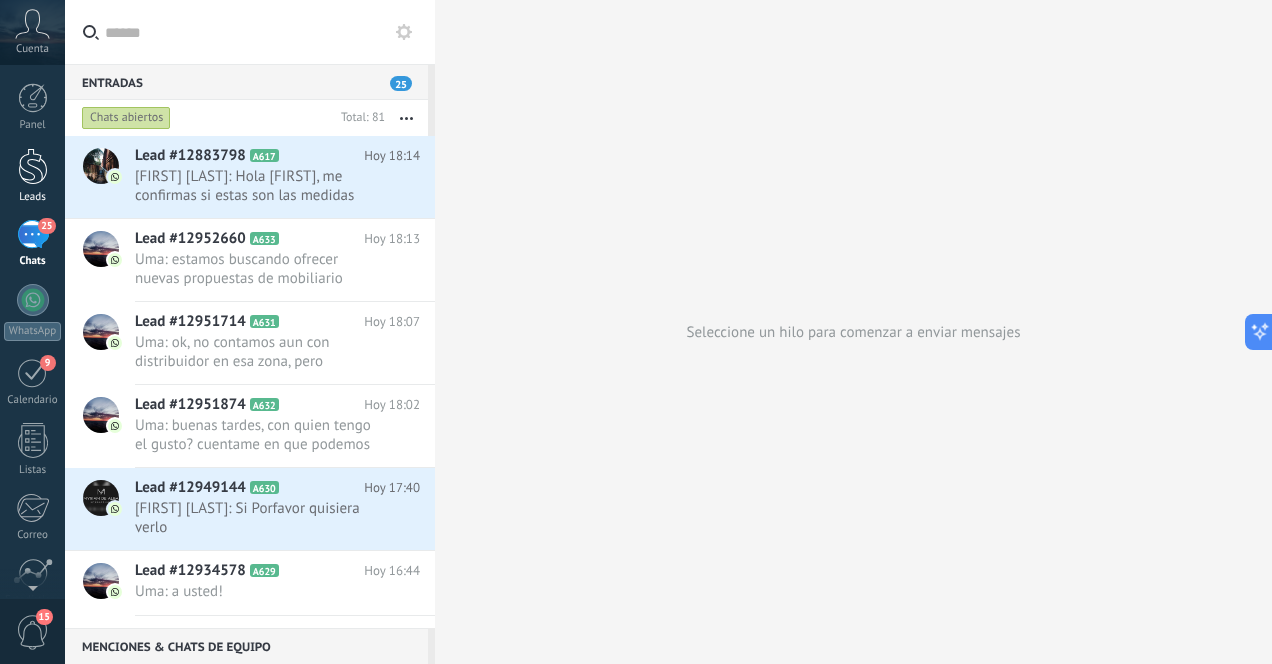 click at bounding box center [33, 166] 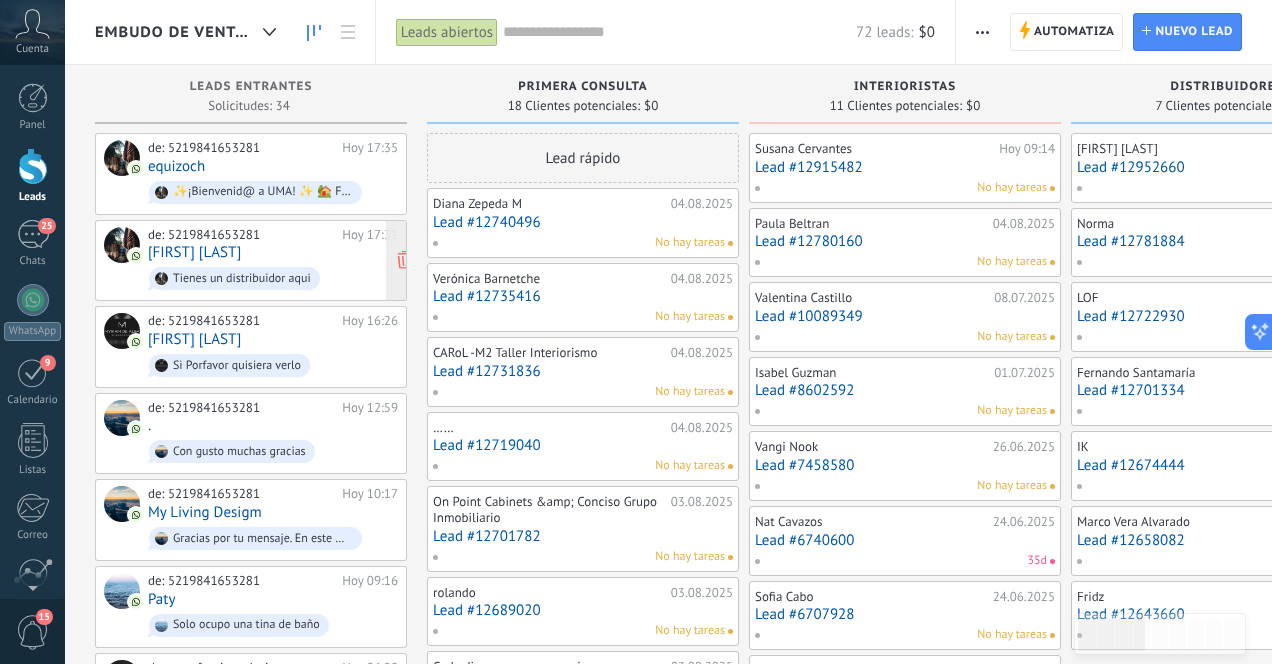 click on "de: [PHONE] Hoy 17:31 [FIRST] [LAST] Tienes un distribuidor aqui" at bounding box center (273, 261) 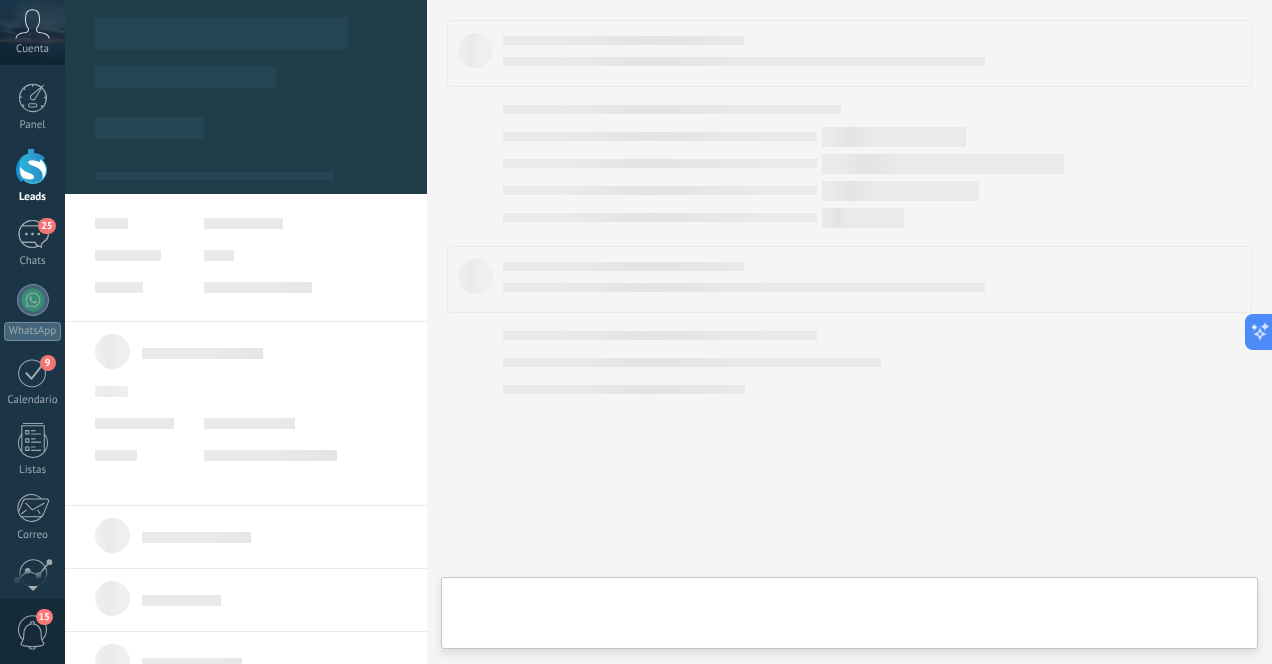 type on "**********" 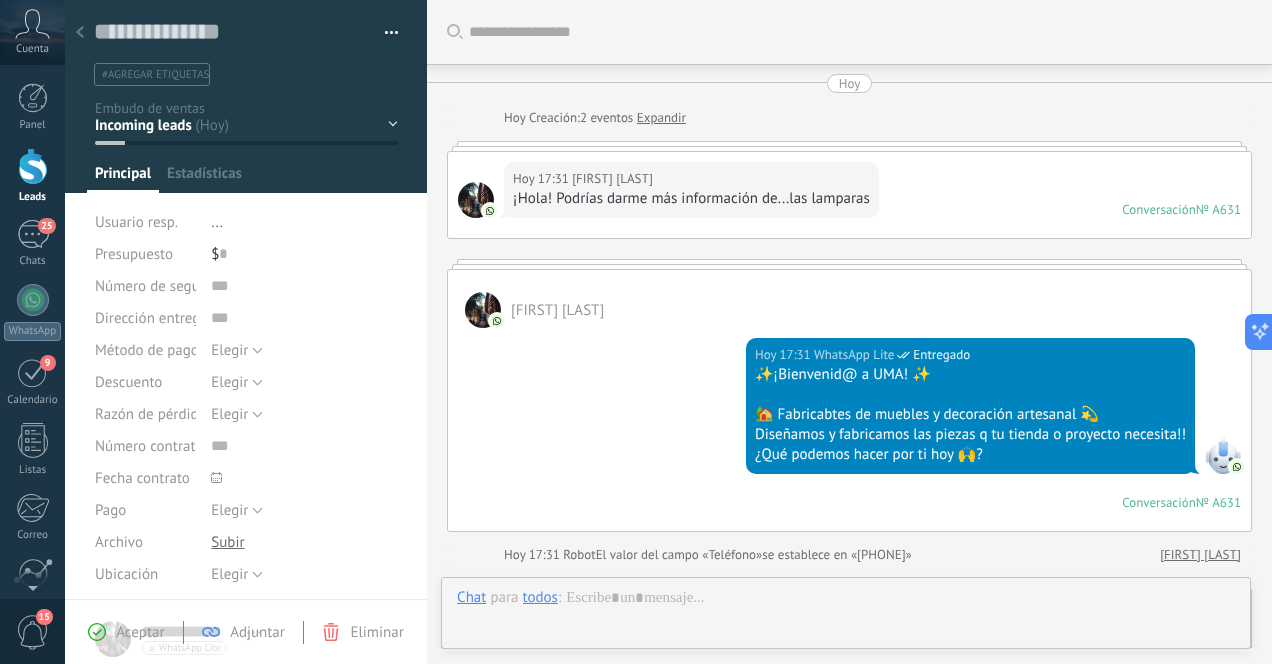 scroll, scrollTop: 30, scrollLeft: 0, axis: vertical 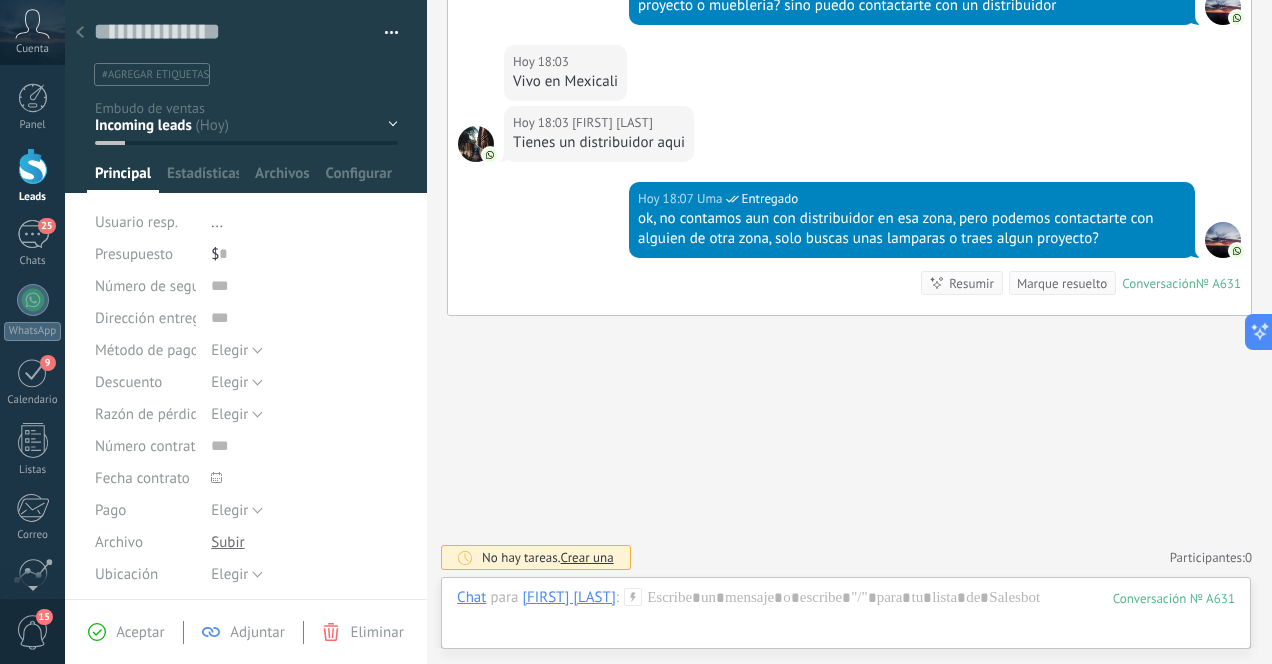 click 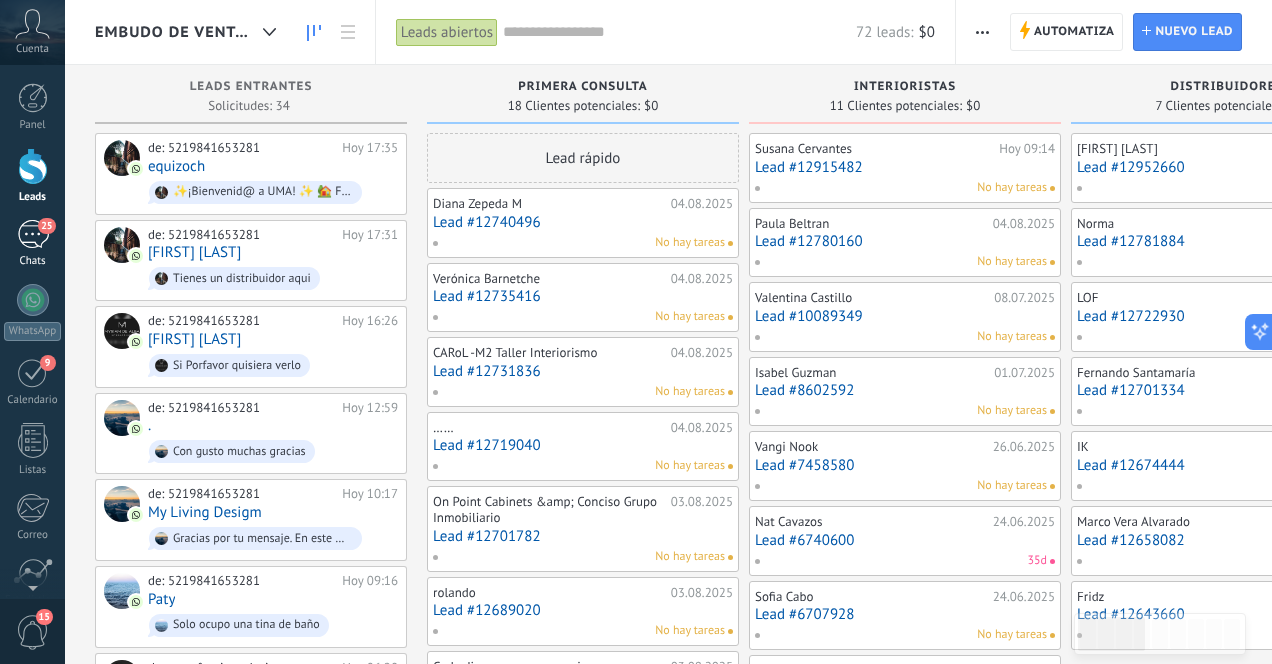 click on "25" at bounding box center (33, 234) 